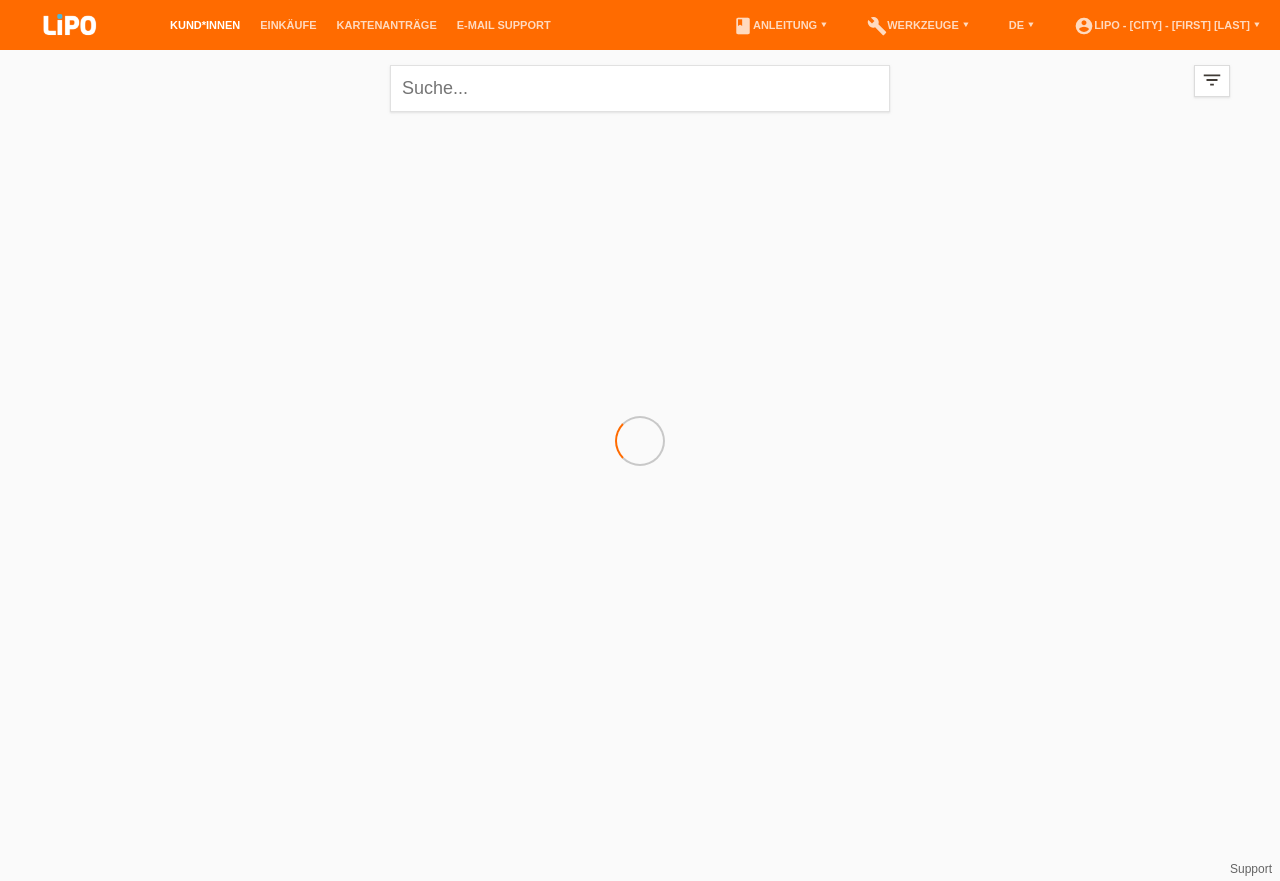 scroll, scrollTop: 0, scrollLeft: 0, axis: both 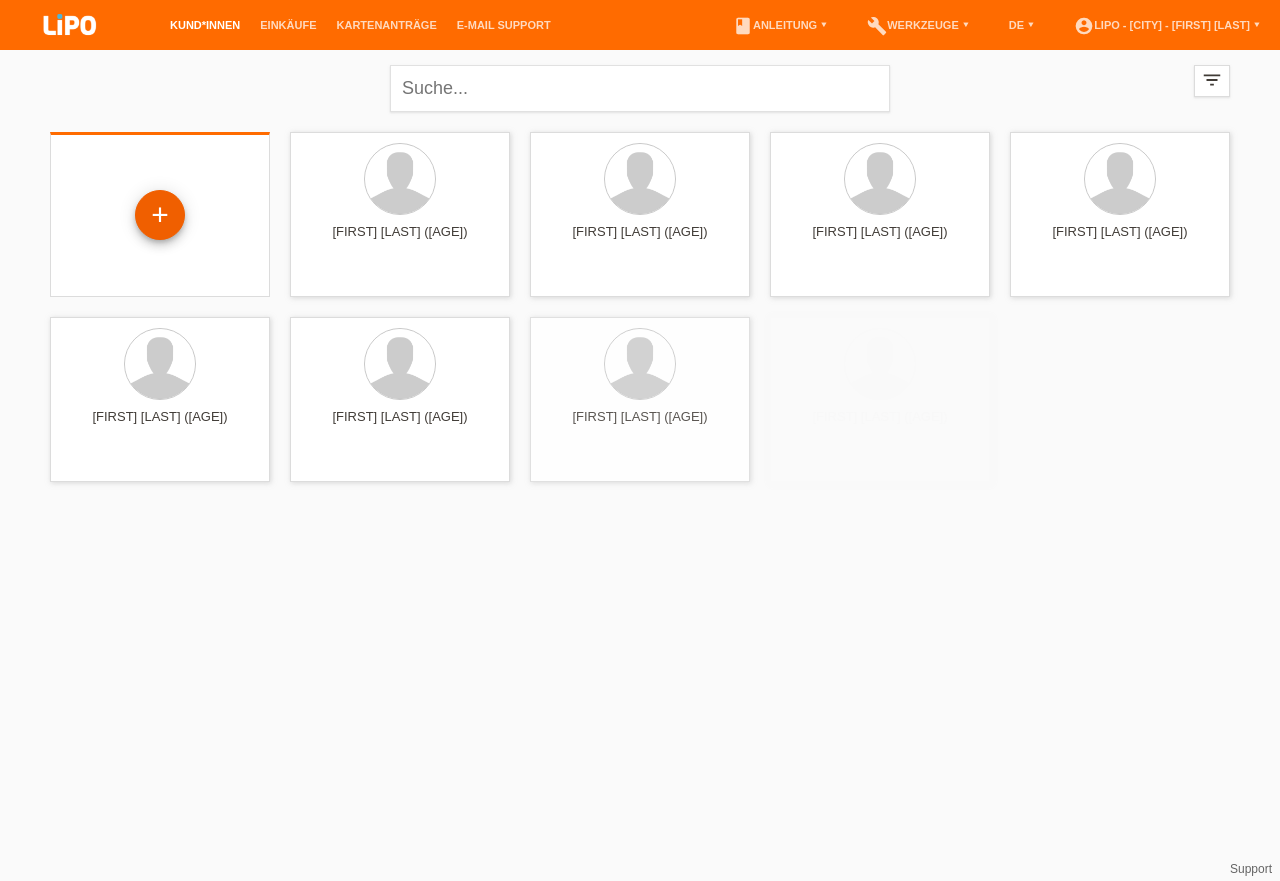 click on "+" at bounding box center [160, 215] 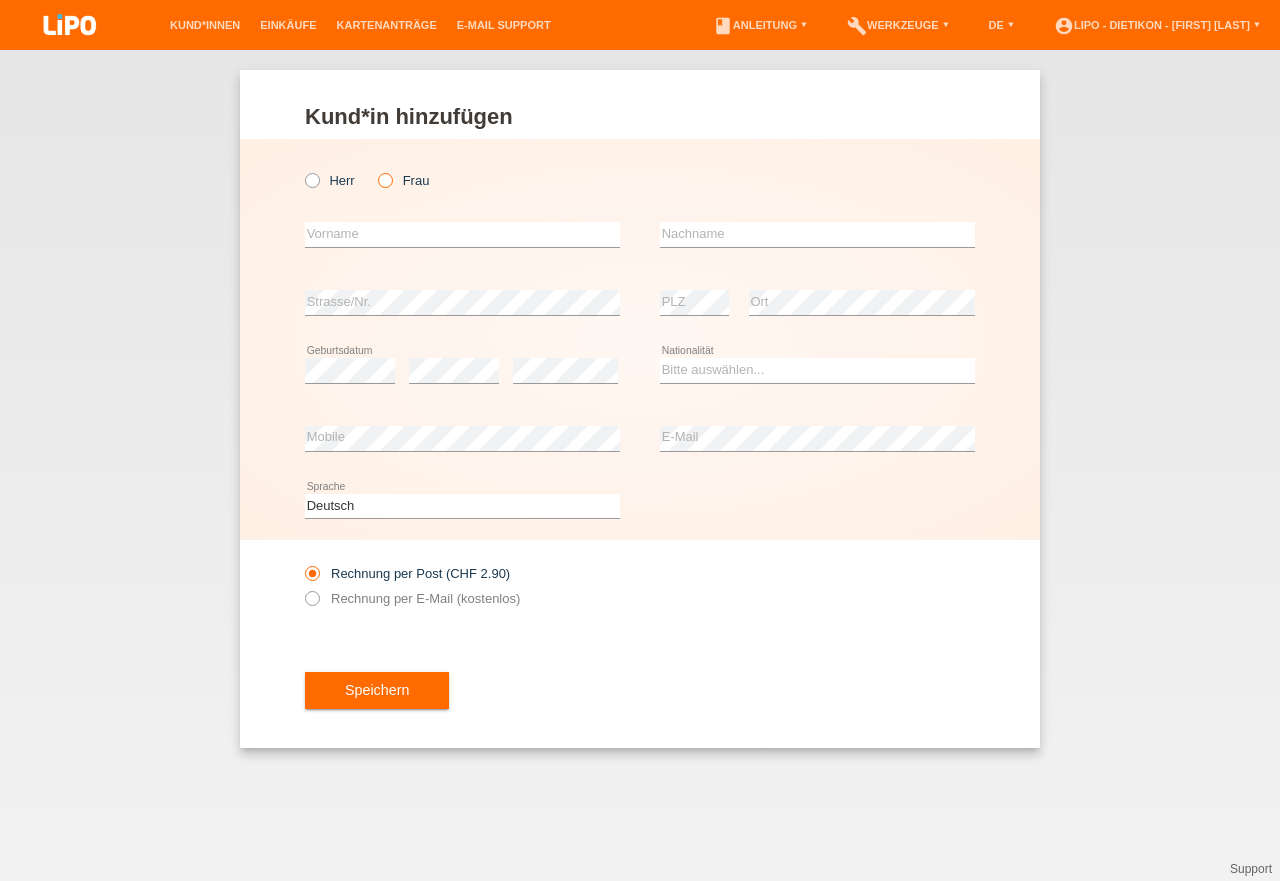 click on "Frau" at bounding box center (403, 180) 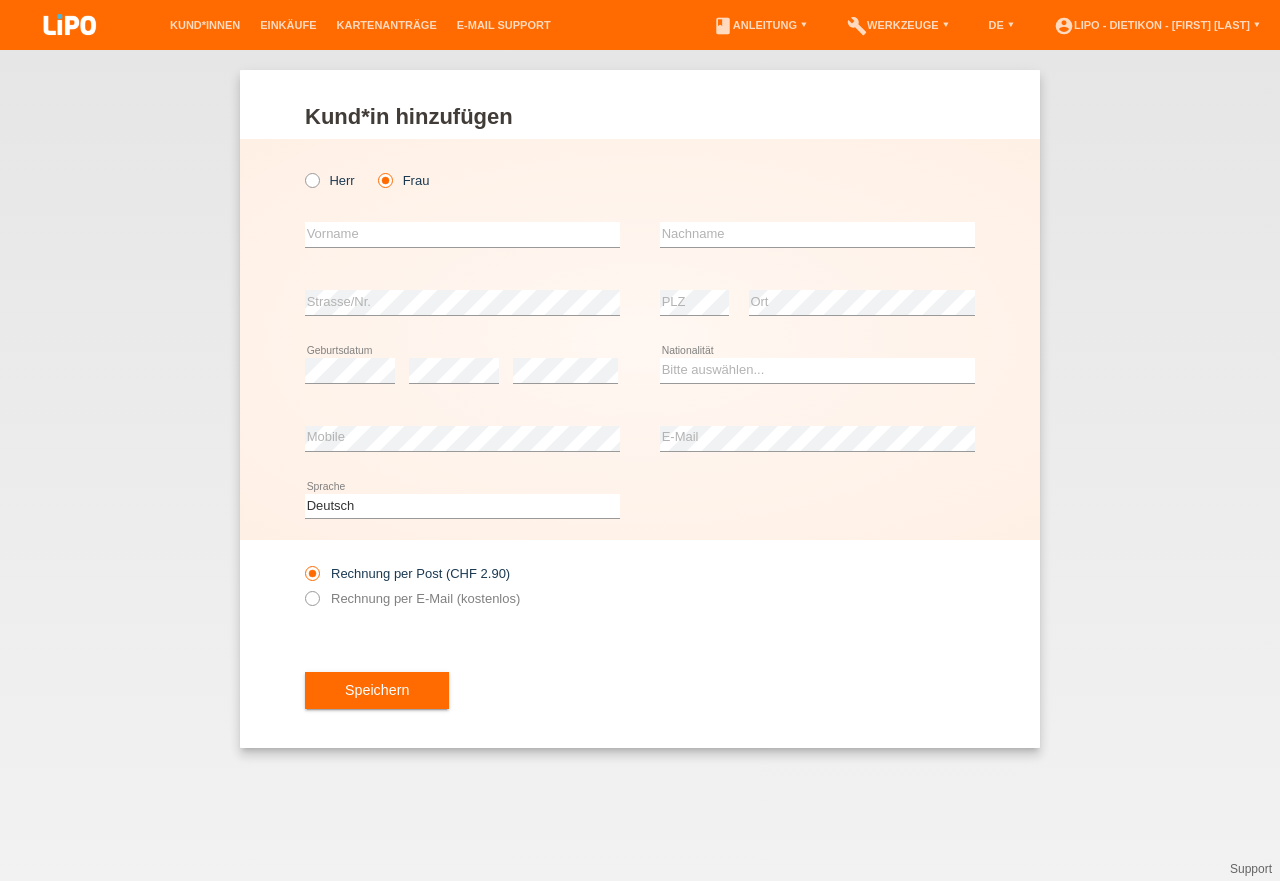 click at bounding box center (375, 170) 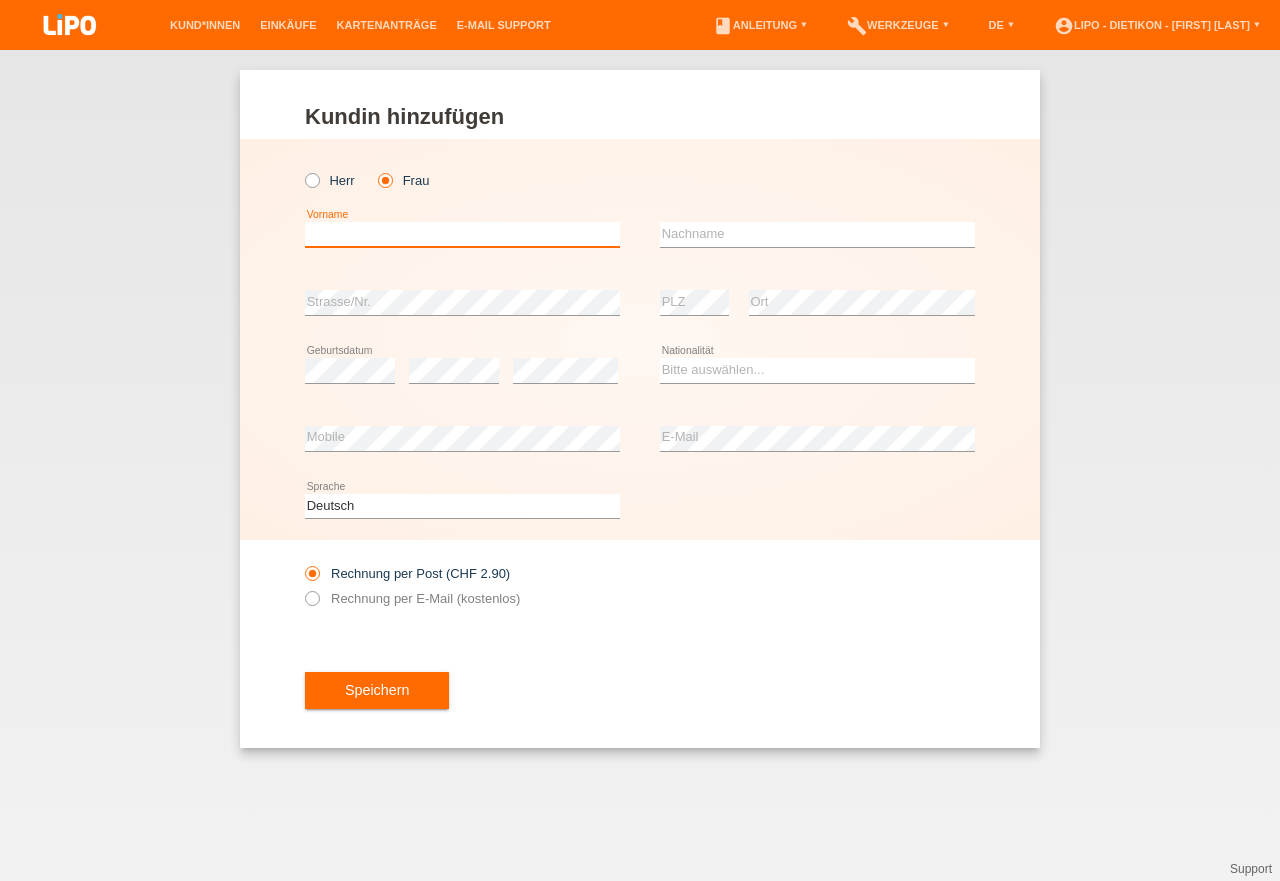click at bounding box center (462, 234) 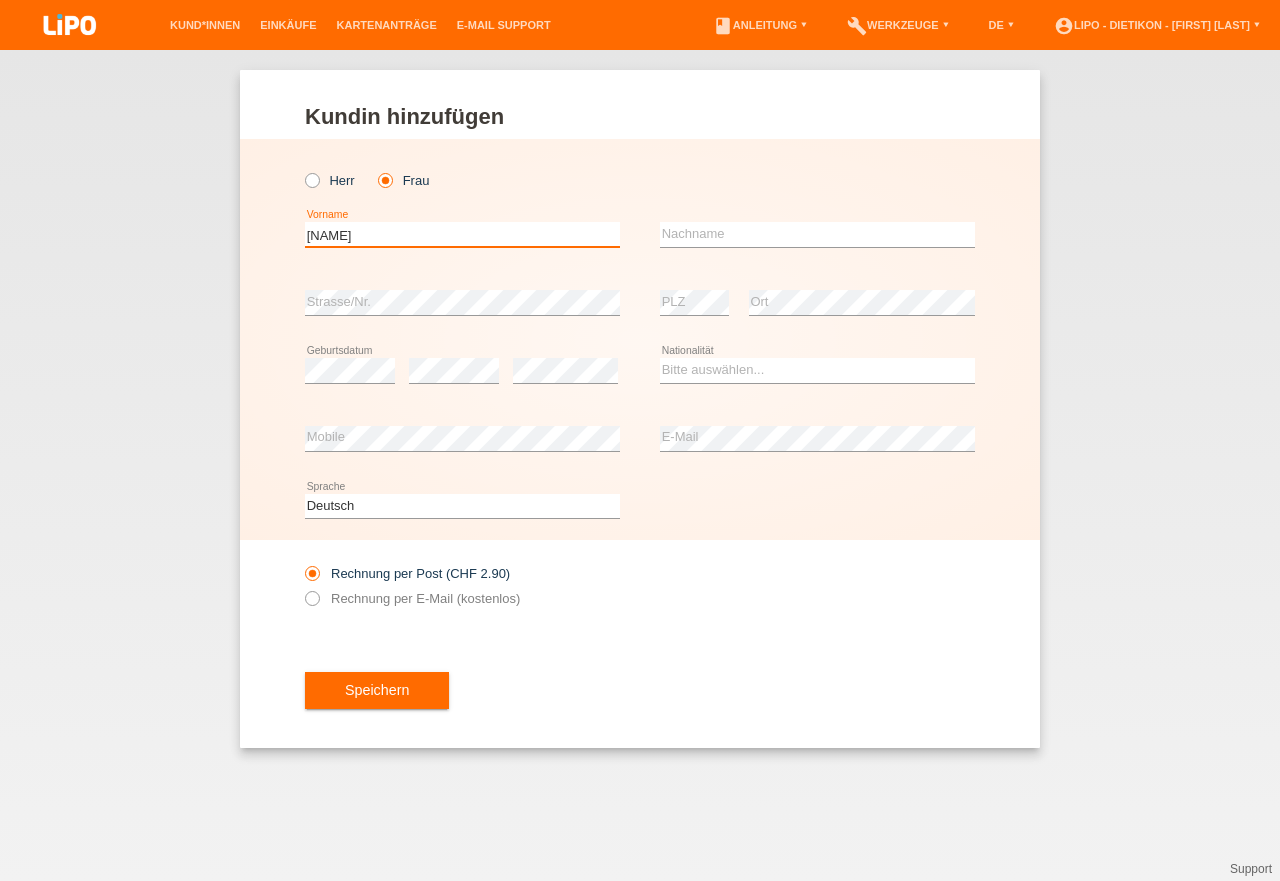 type on "[FIRST]" 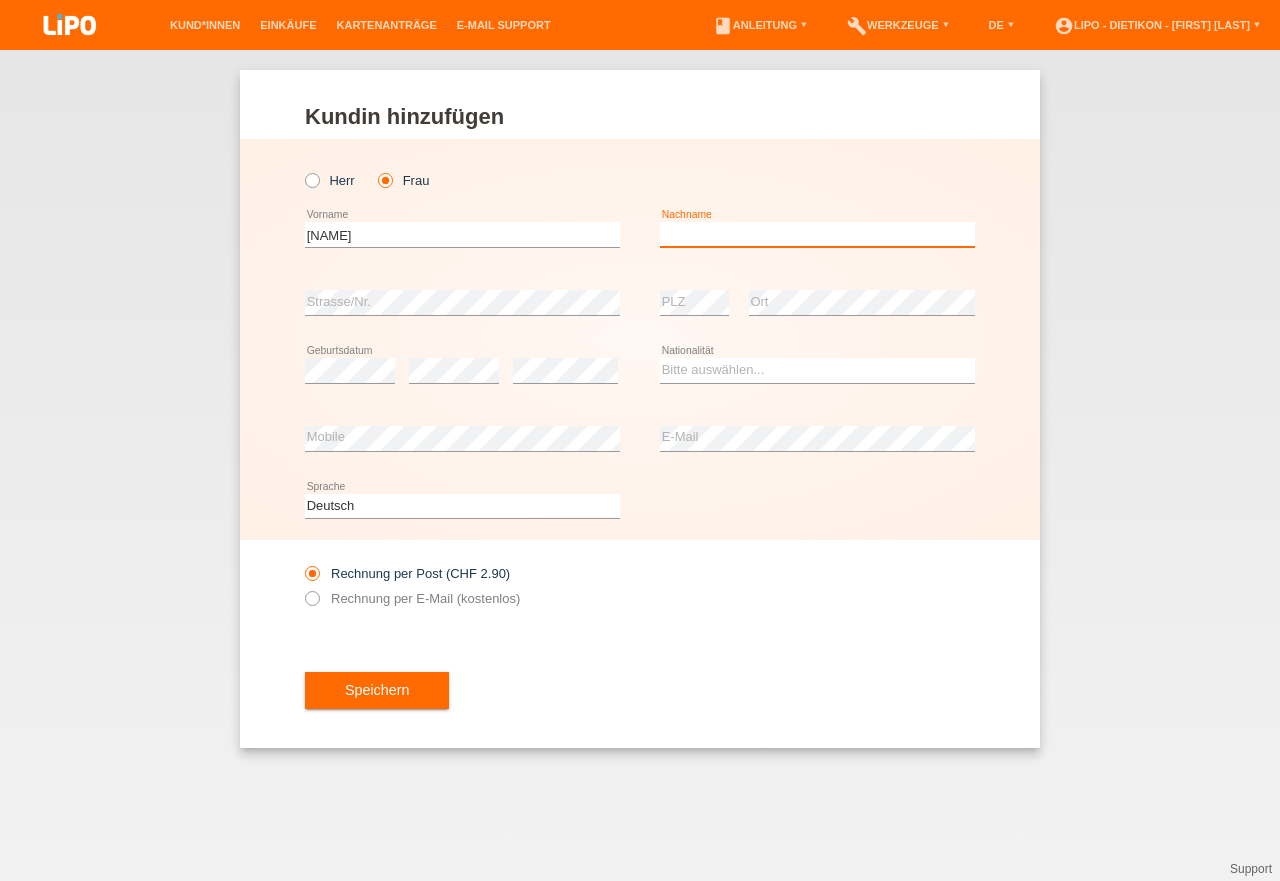 click at bounding box center [817, 234] 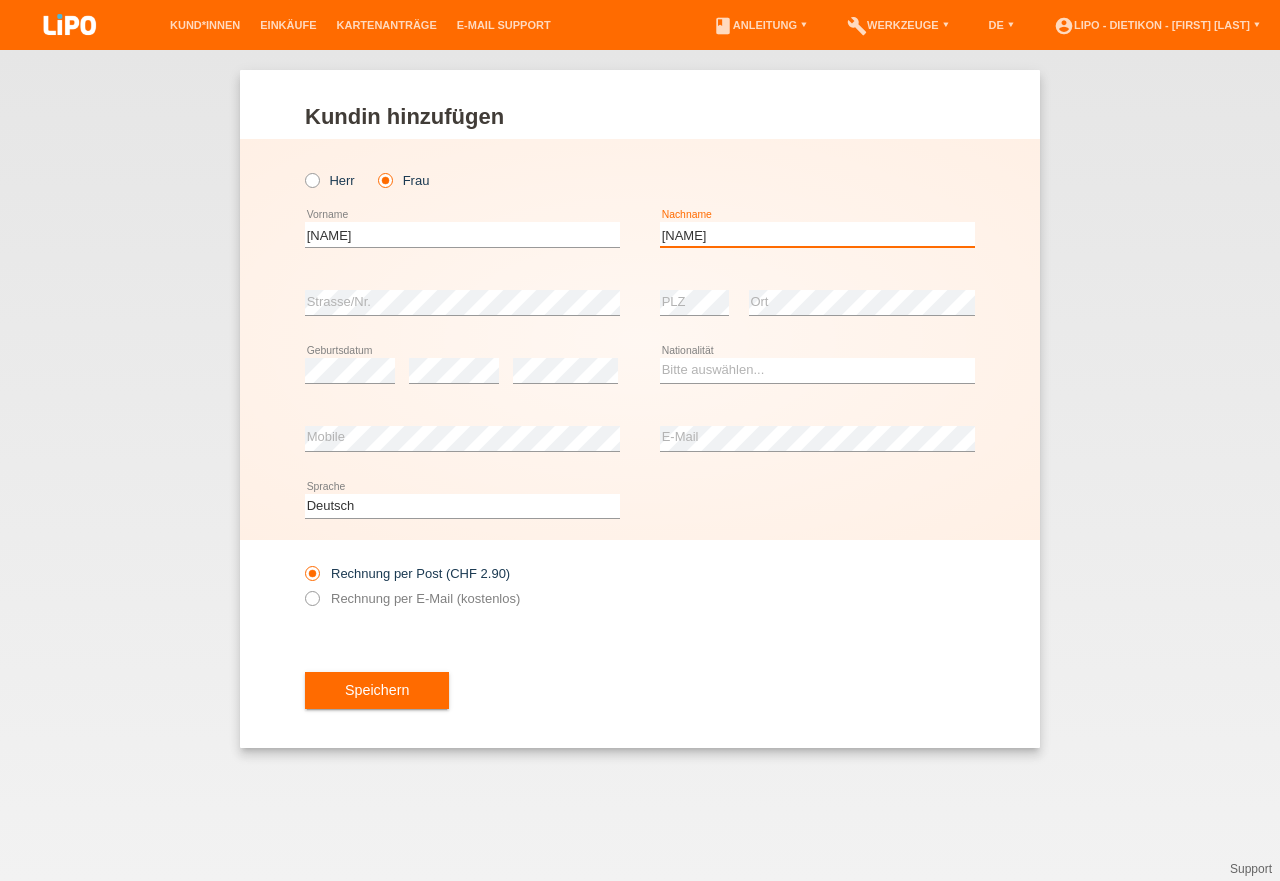 type on "[LAST]" 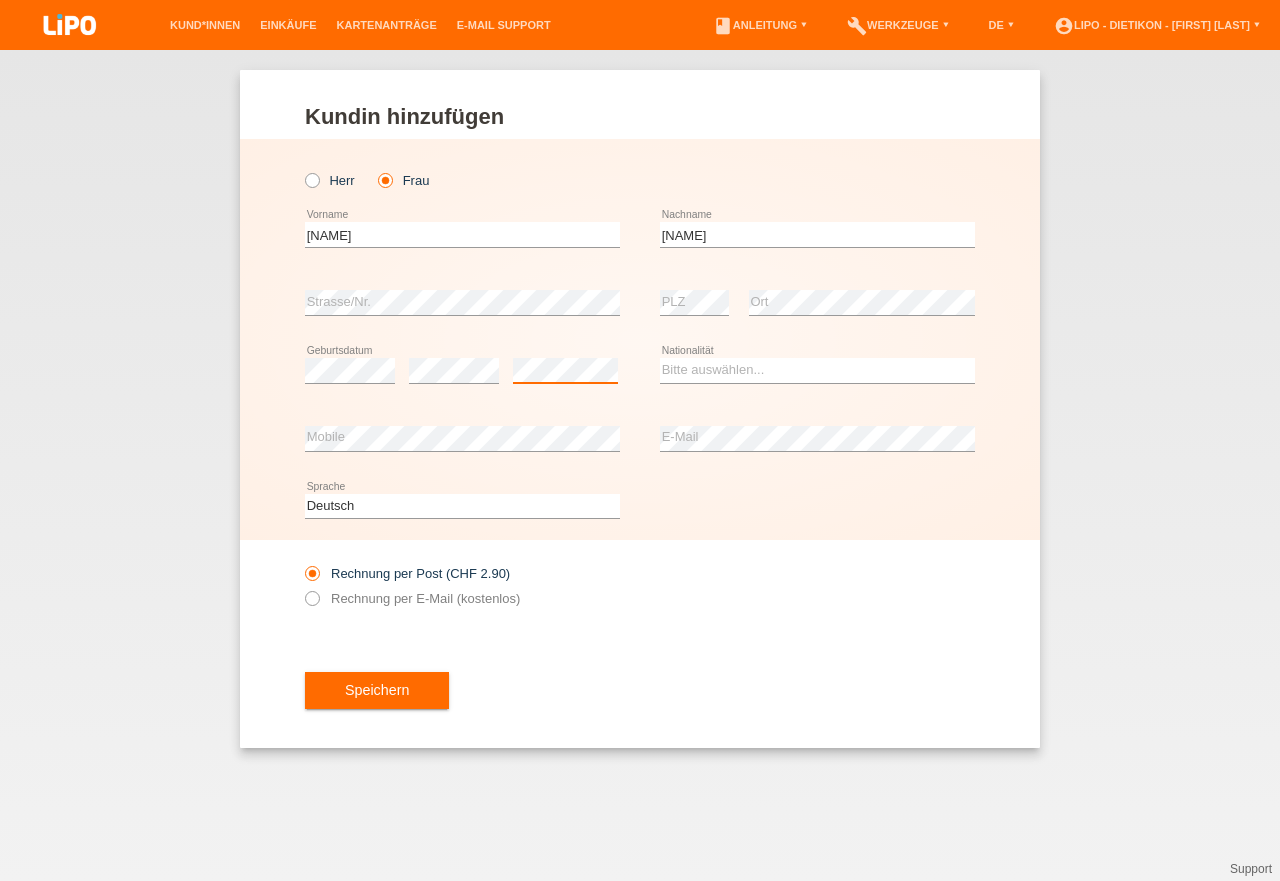 scroll, scrollTop: 0, scrollLeft: 0, axis: both 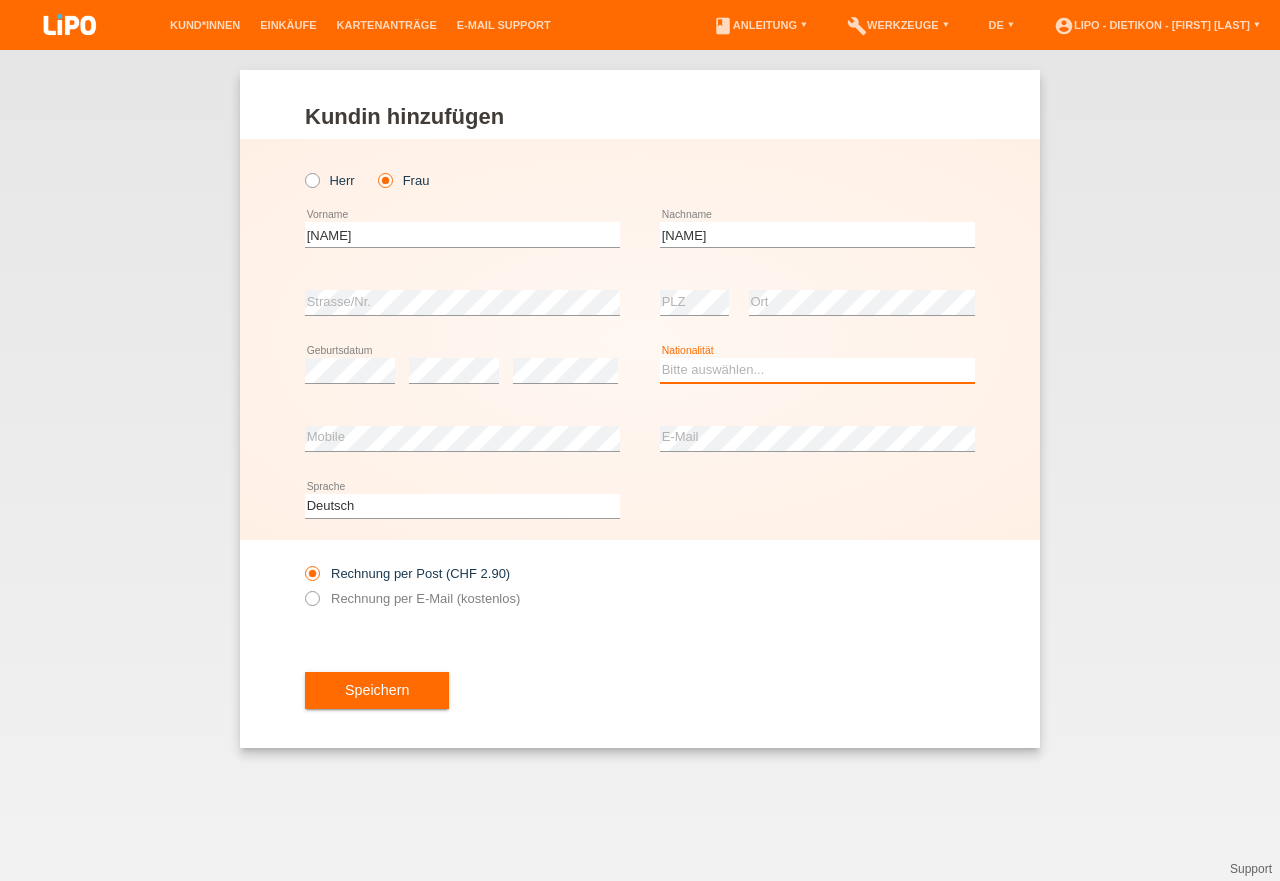 click on "Bitte auswählen...
Schweiz
Deutschland
Liechtenstein
Österreich
------------
Afghanistan
Ägypten
Åland
Albanien
Algerien" at bounding box center (817, 370) 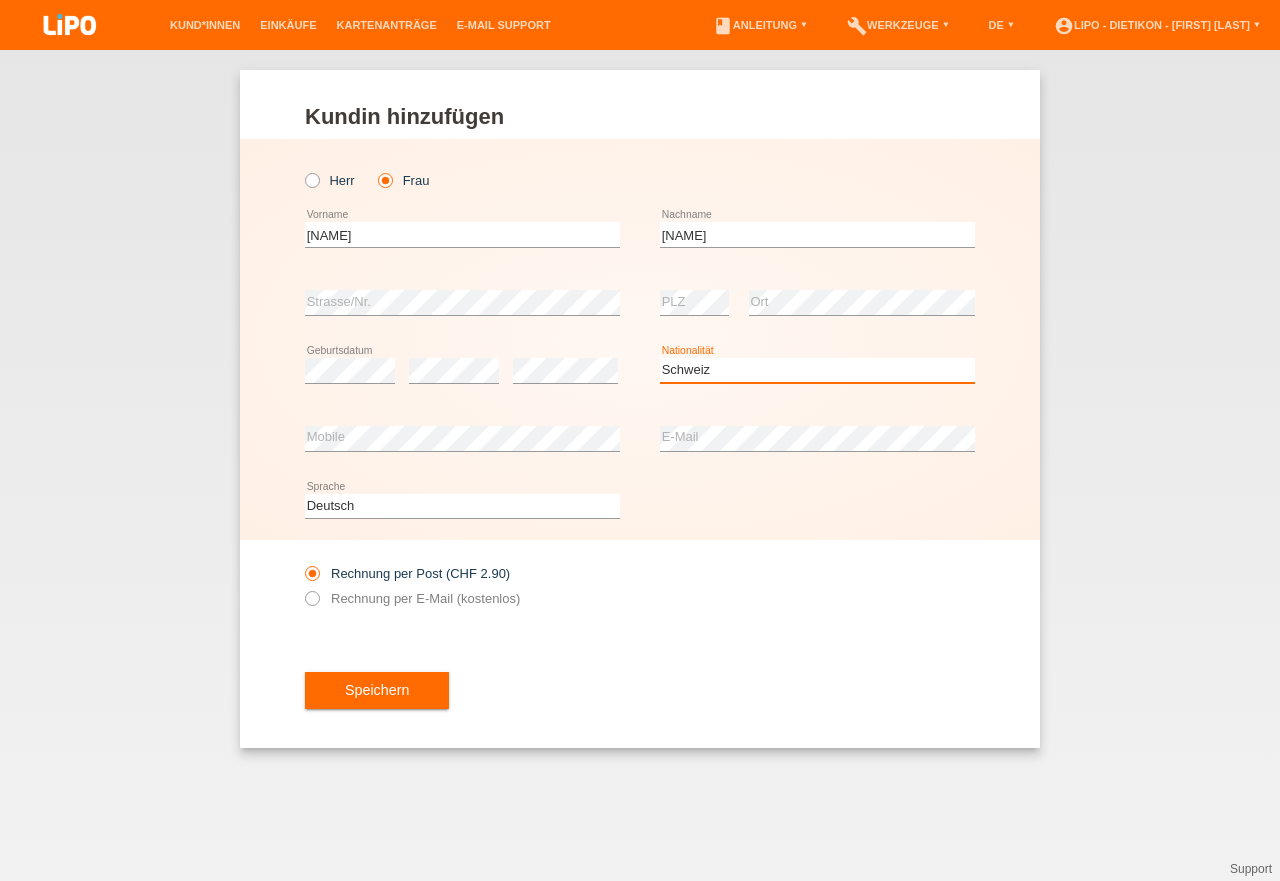 click on "Schweiz" at bounding box center (0, 0) 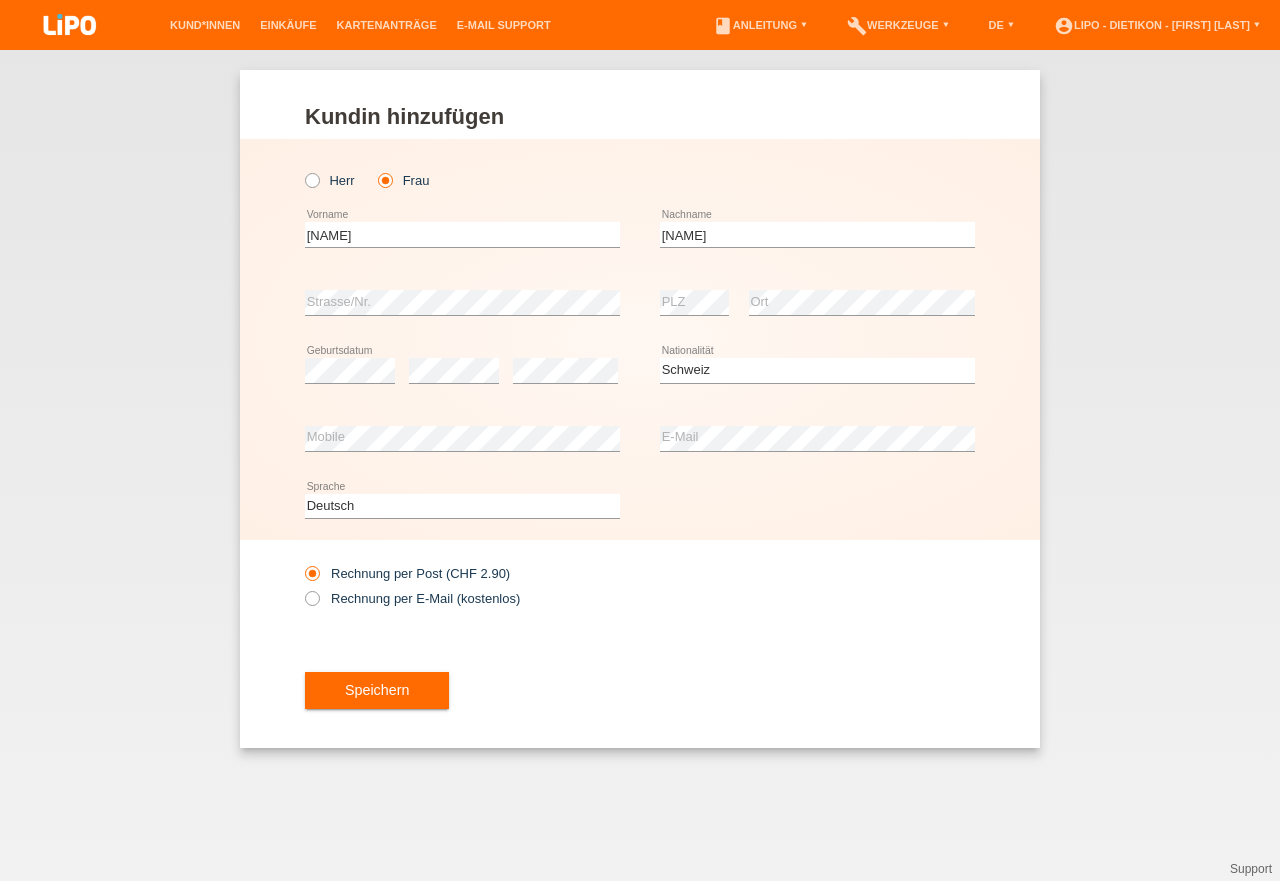click on "Rechnung per Post                                                                                                                                                (CHF 2.90)
Rechnung per E-Mail                                                                                            (kostenlos)" at bounding box center [462, 586] 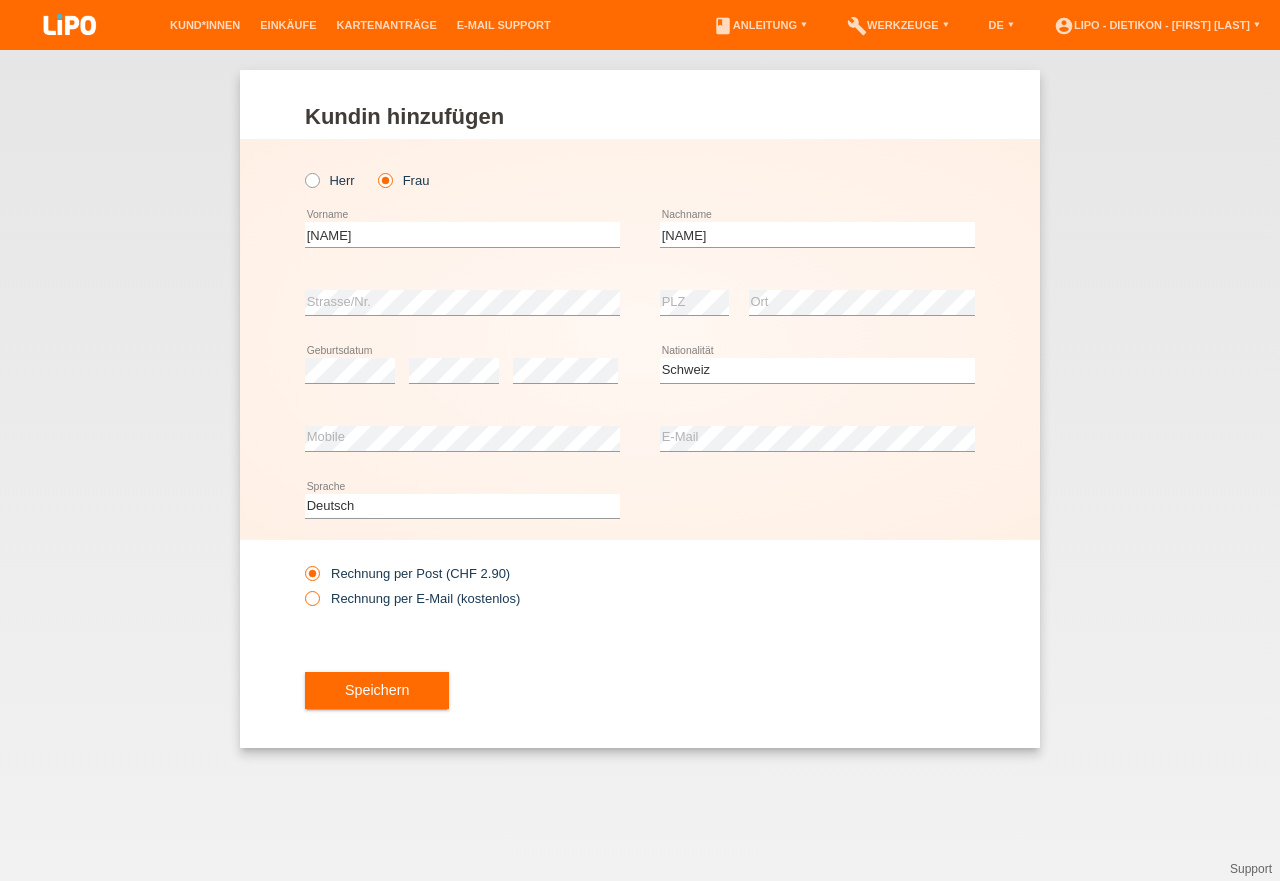 click on "Rechnung per E-Mail                                                                                            (kostenlos)" at bounding box center [412, 598] 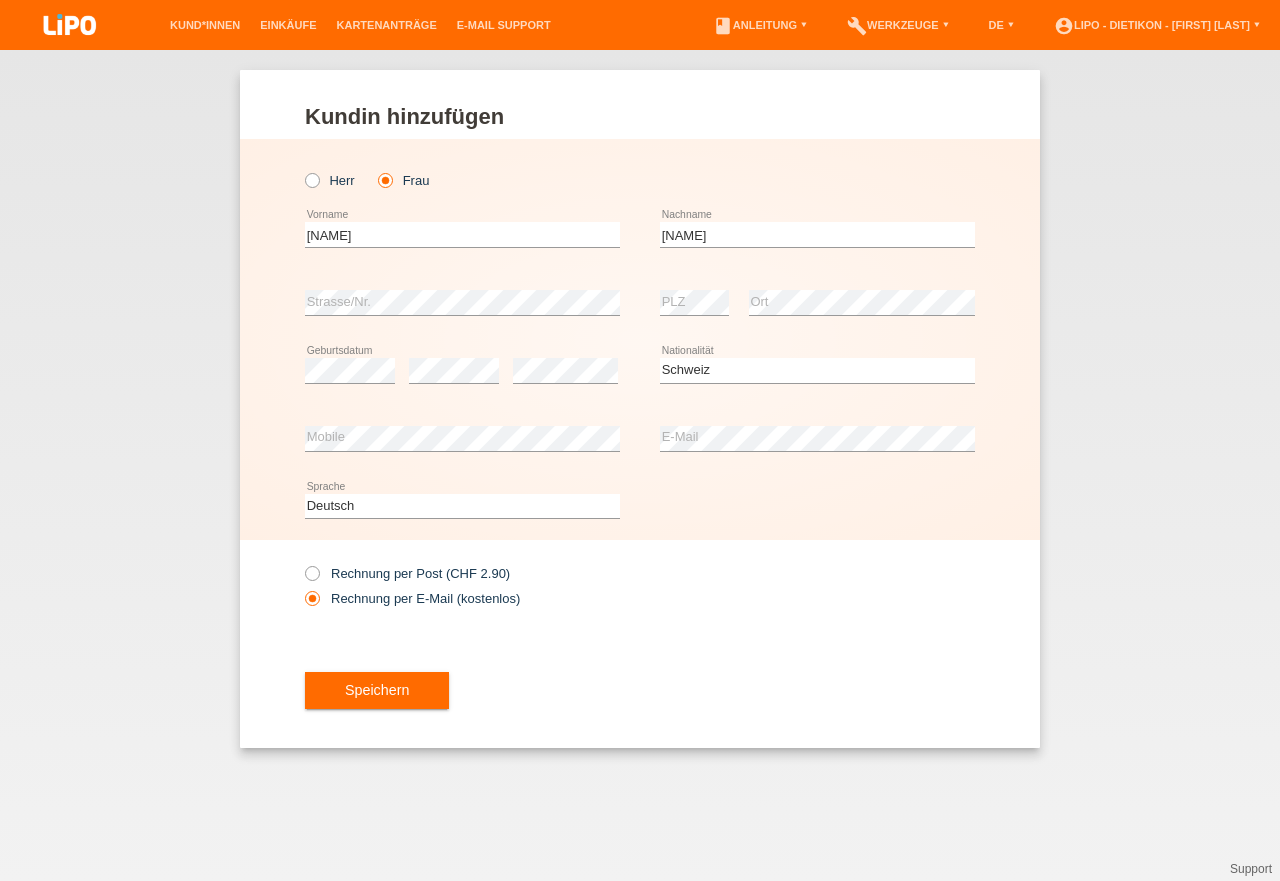 click on "Speichern" at bounding box center (640, 691) 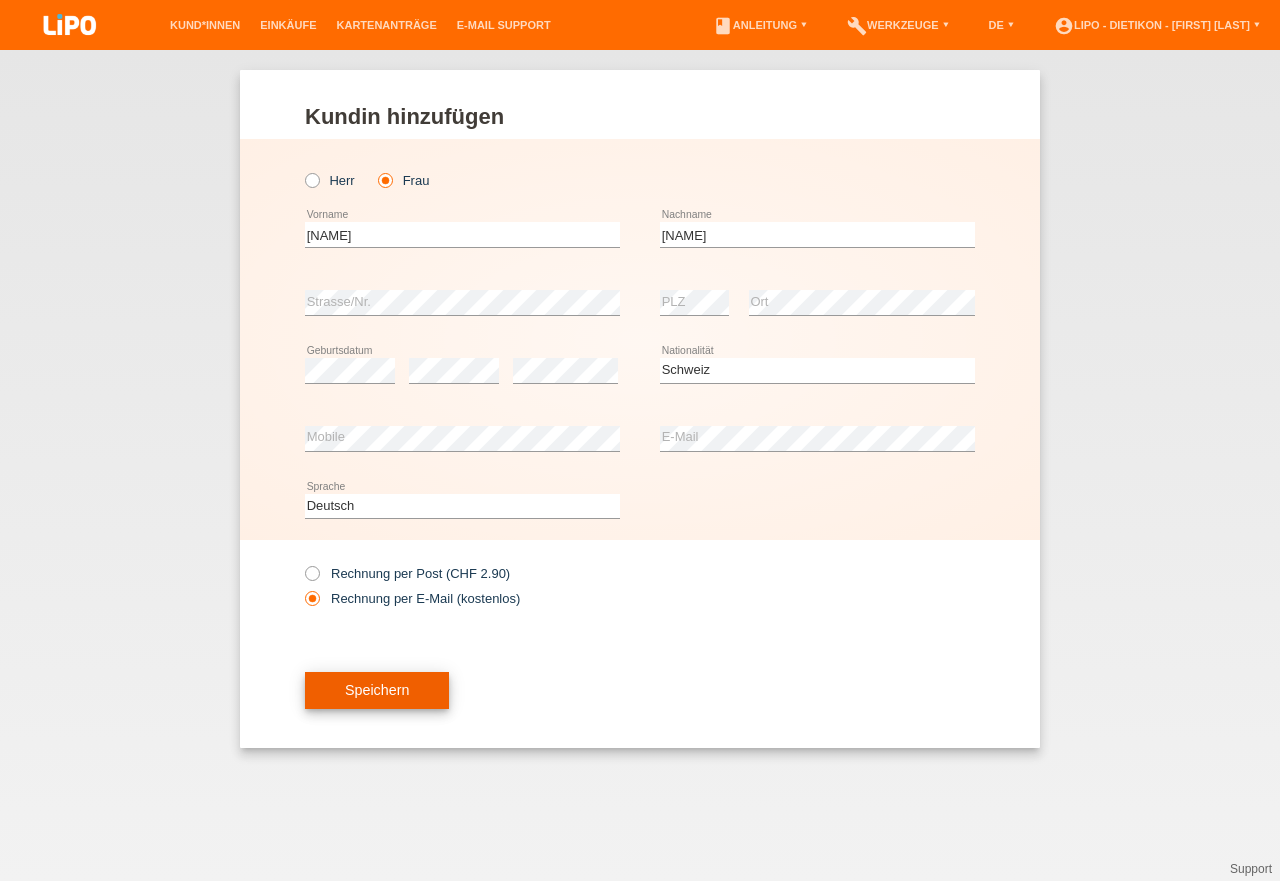 click on "Speichern" at bounding box center [377, 691] 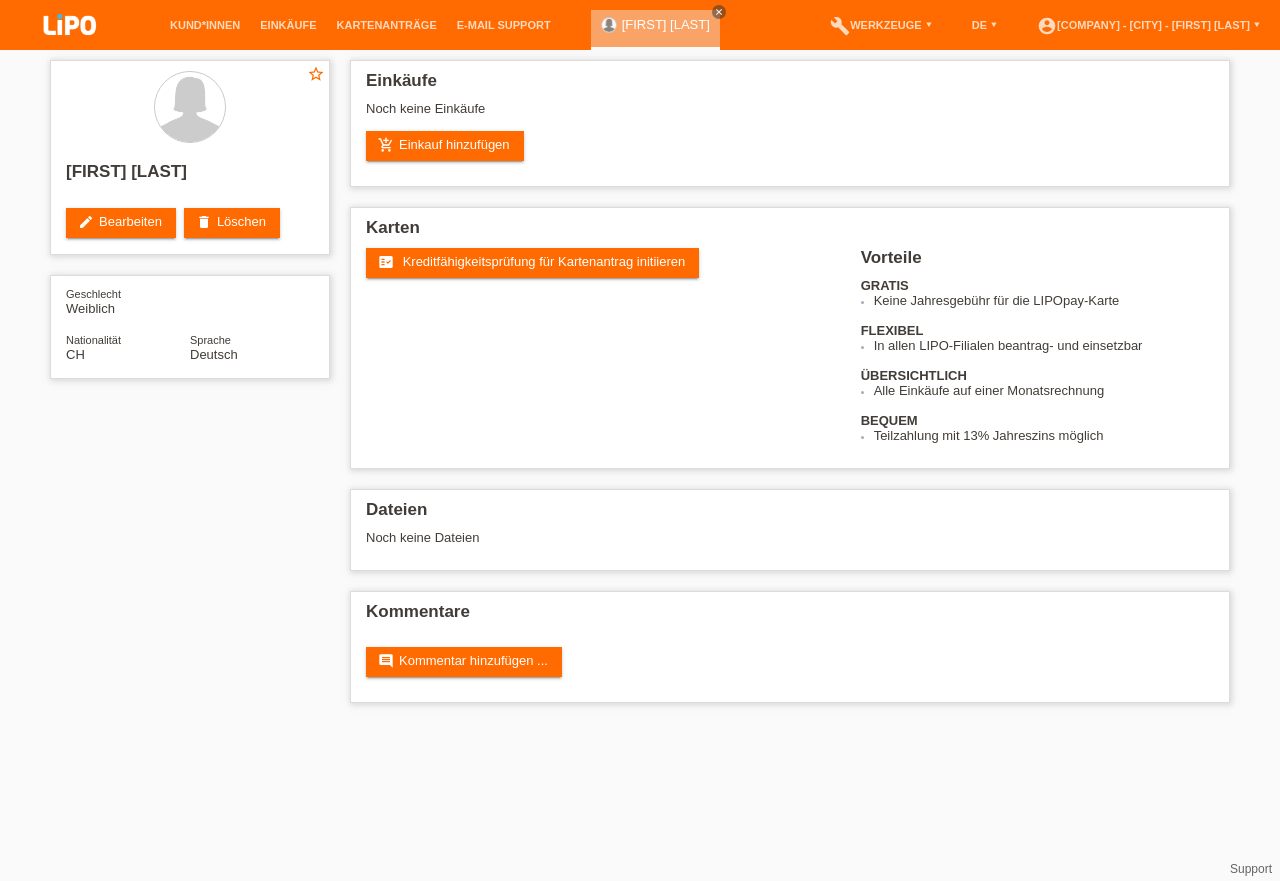 click on "Kreditfähigkeitsprüfung für Kartenantrag initiieren" at bounding box center (544, 261) 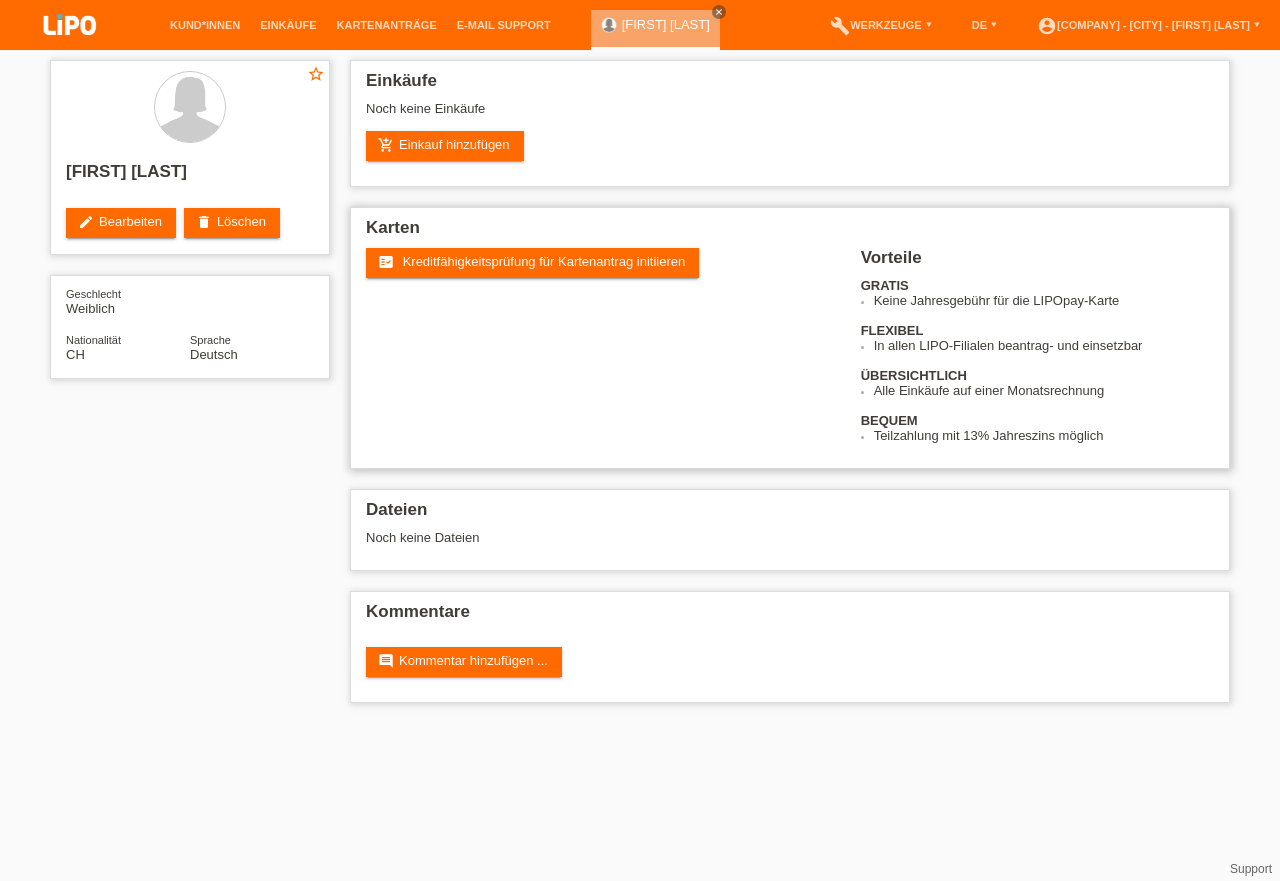 scroll, scrollTop: 0, scrollLeft: 0, axis: both 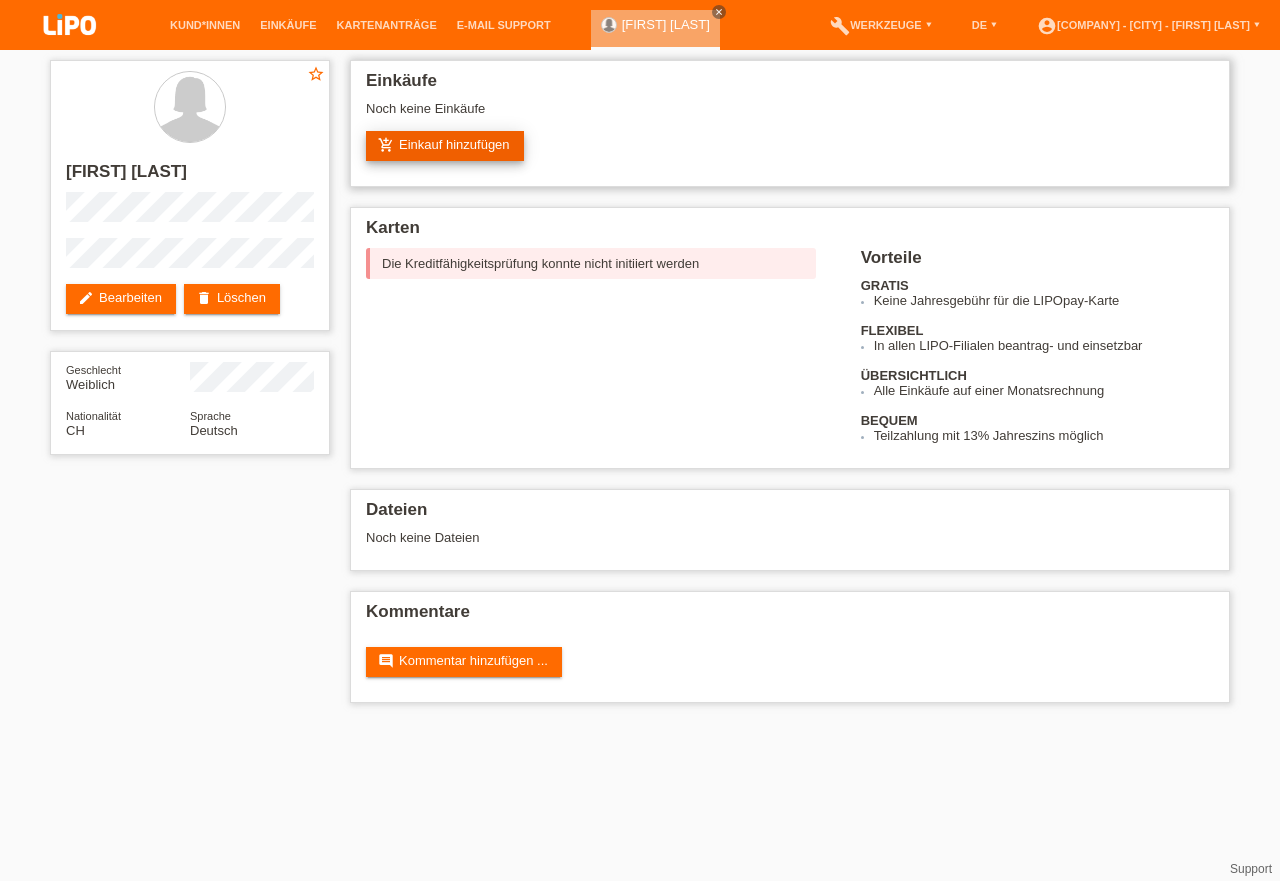 click on "add_shopping_cart  Einkauf hinzufügen" at bounding box center [445, 146] 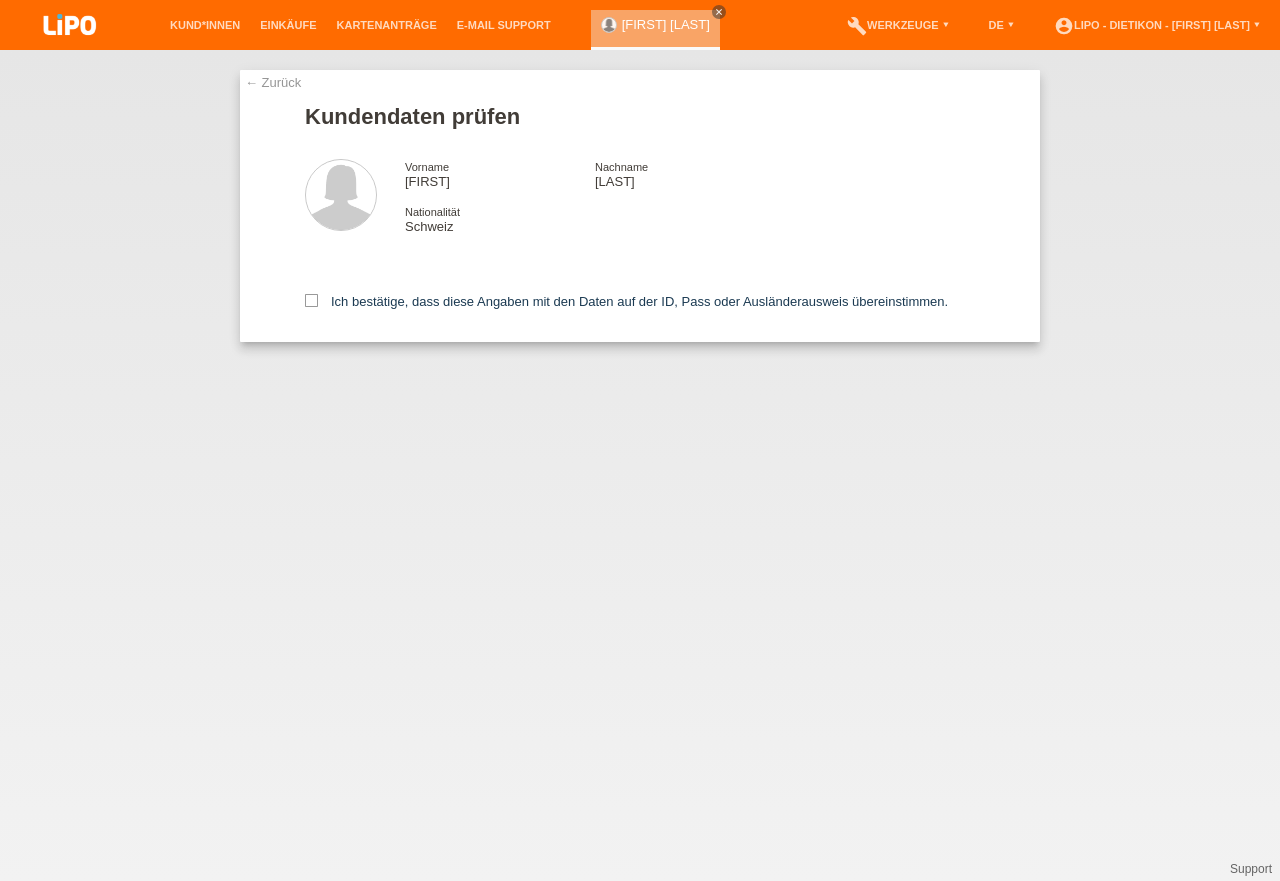 scroll, scrollTop: 0, scrollLeft: 0, axis: both 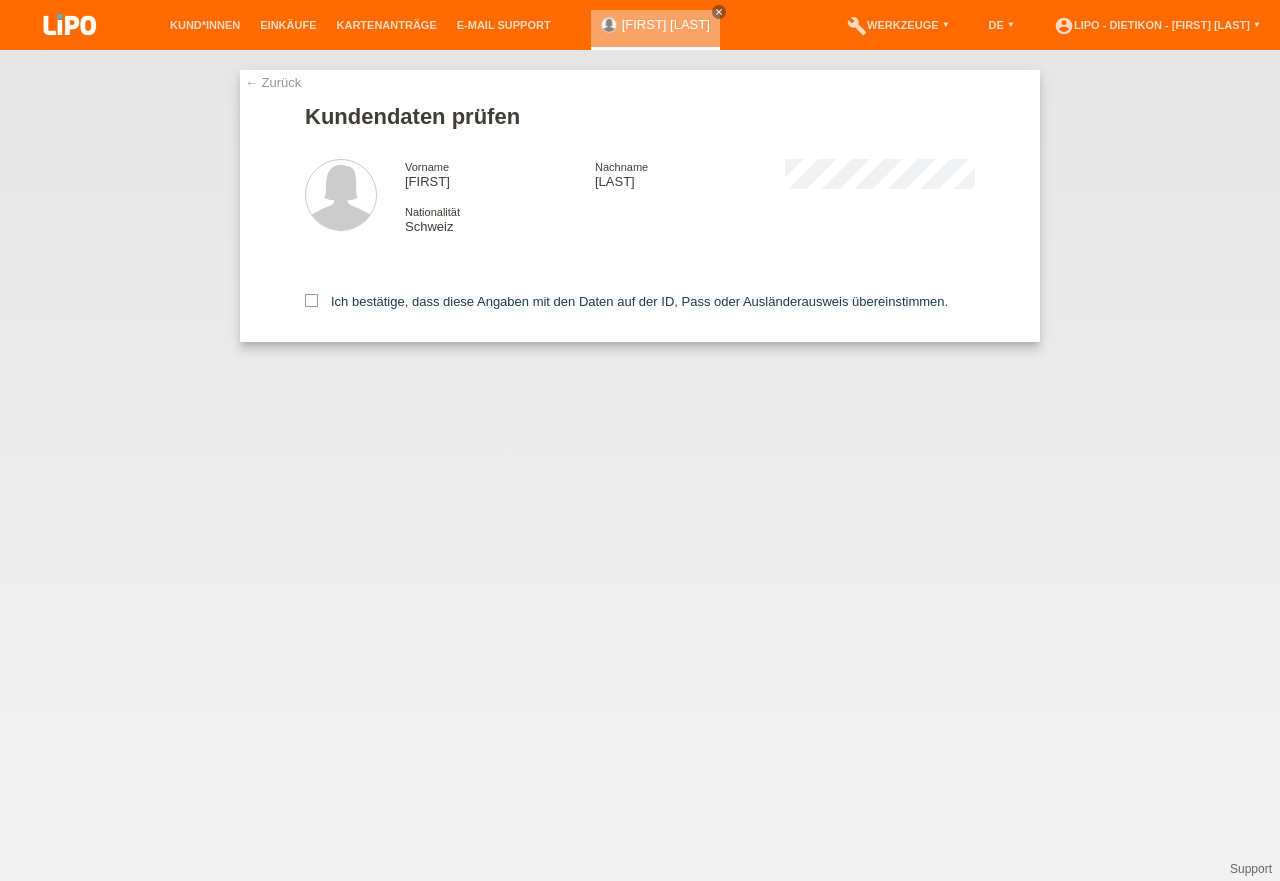 click on "Ich bestätige, dass diese Angaben mit den Daten auf der ID, Pass oder Ausländerausweis übereinstimmen." at bounding box center (640, 298) 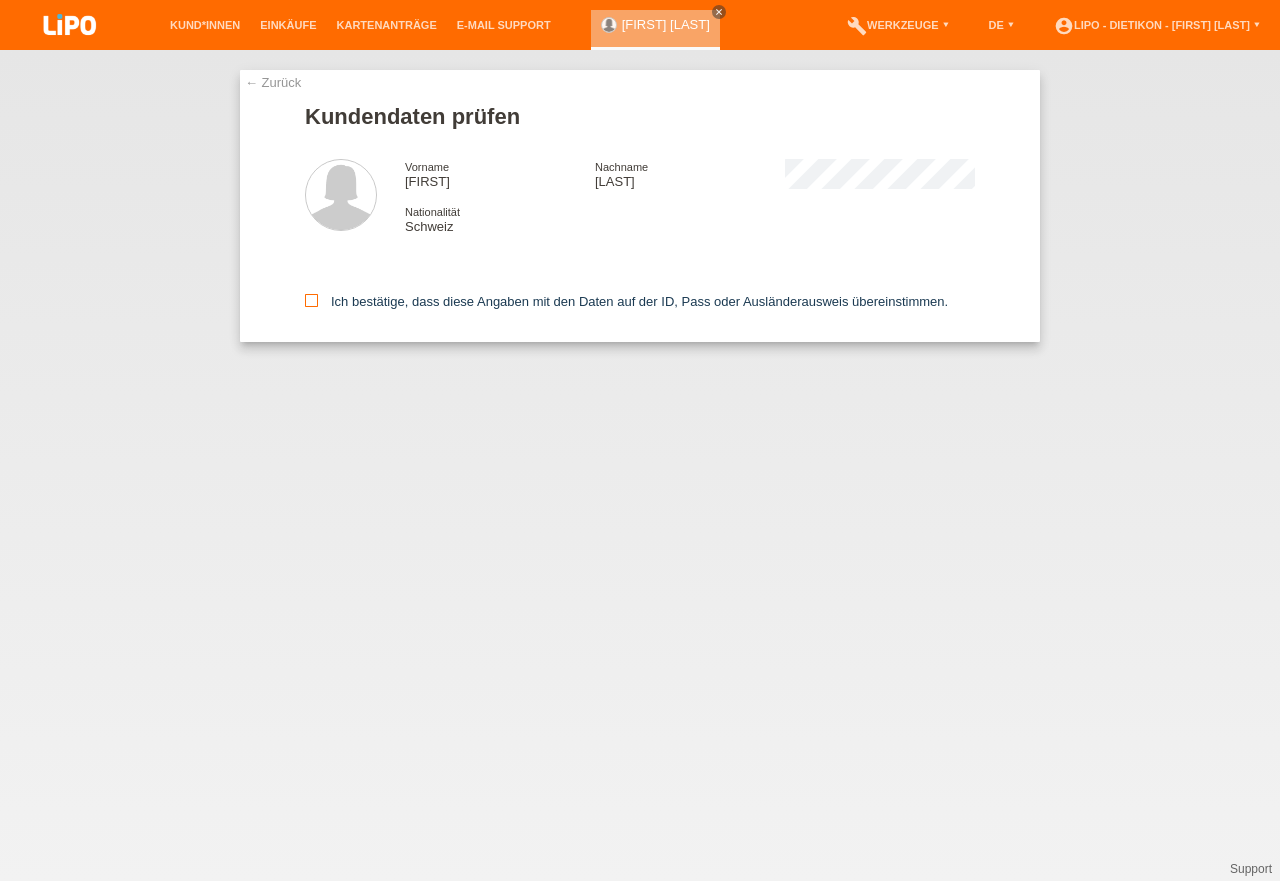 click on "Ich bestätige, dass diese Angaben mit den Daten auf der ID, Pass oder Ausländerausweis übereinstimmen." at bounding box center (626, 301) 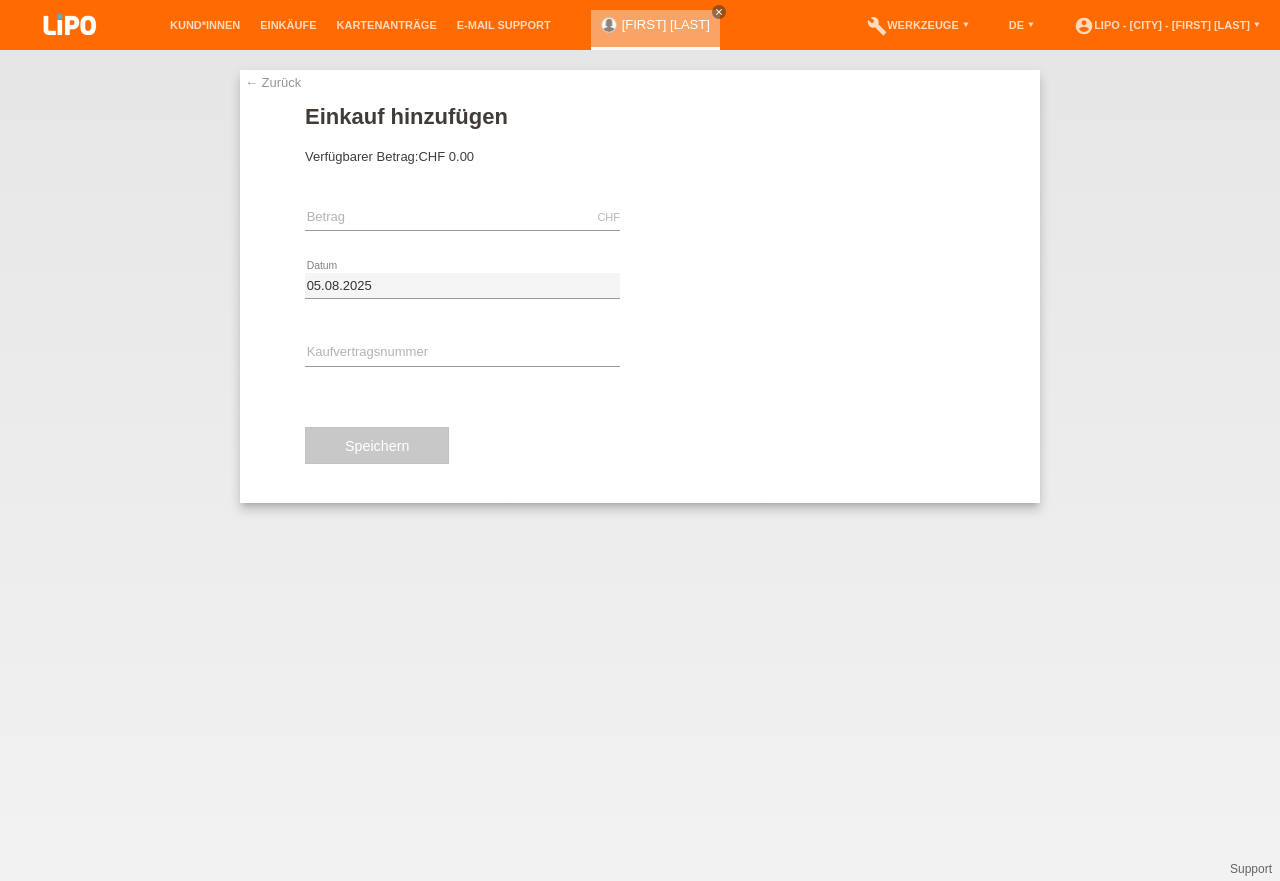 scroll, scrollTop: 0, scrollLeft: 0, axis: both 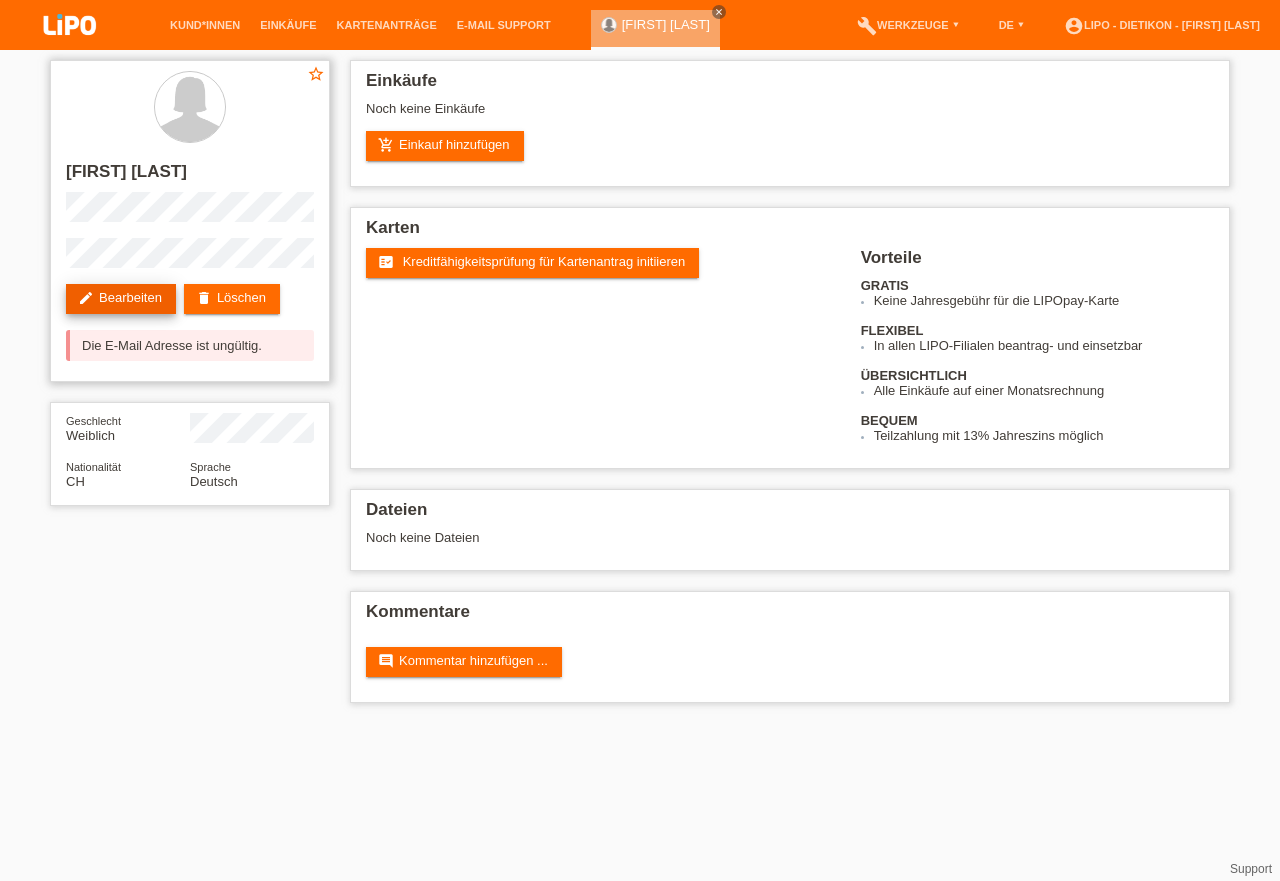 click on "edit  Bearbeiten" at bounding box center [121, 299] 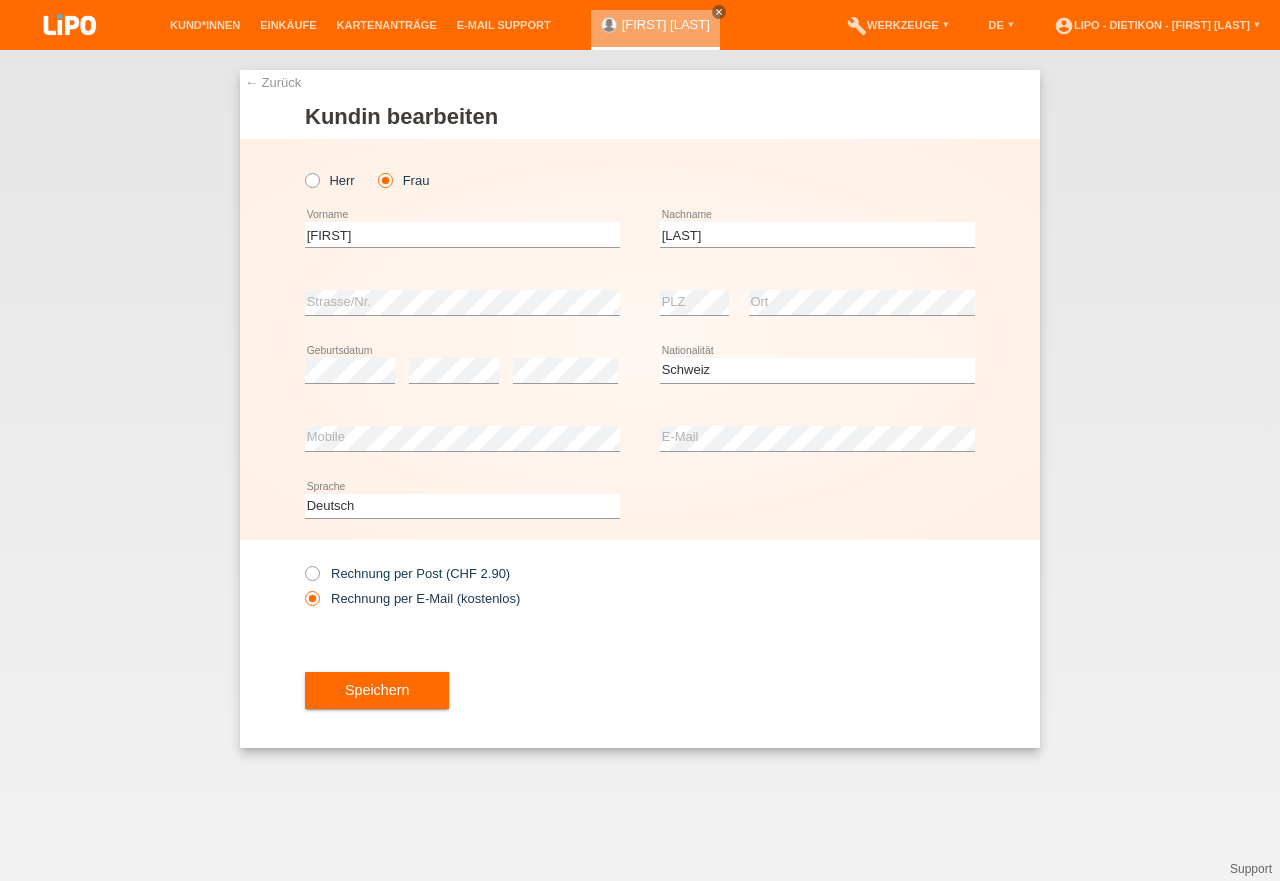 select on "CH" 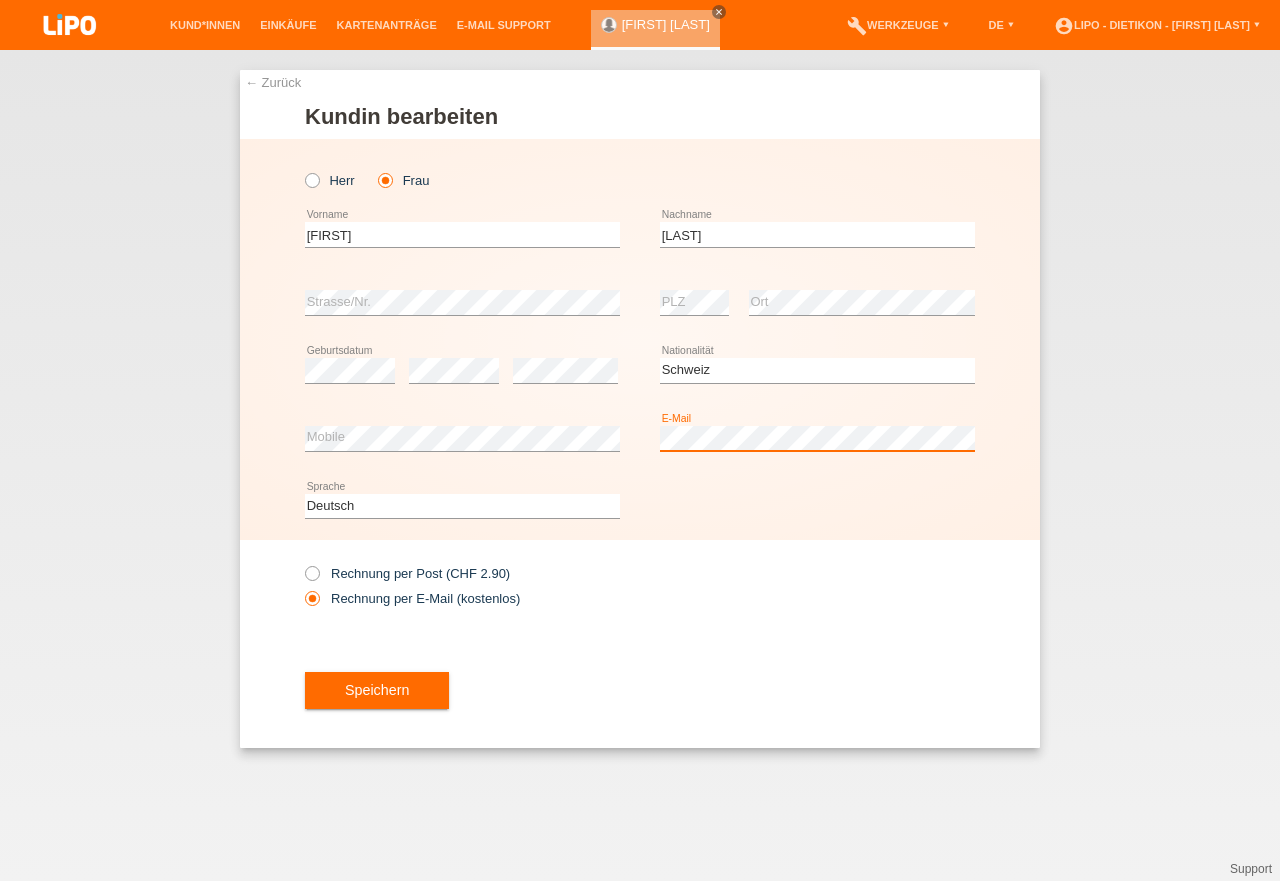 scroll, scrollTop: 0, scrollLeft: 0, axis: both 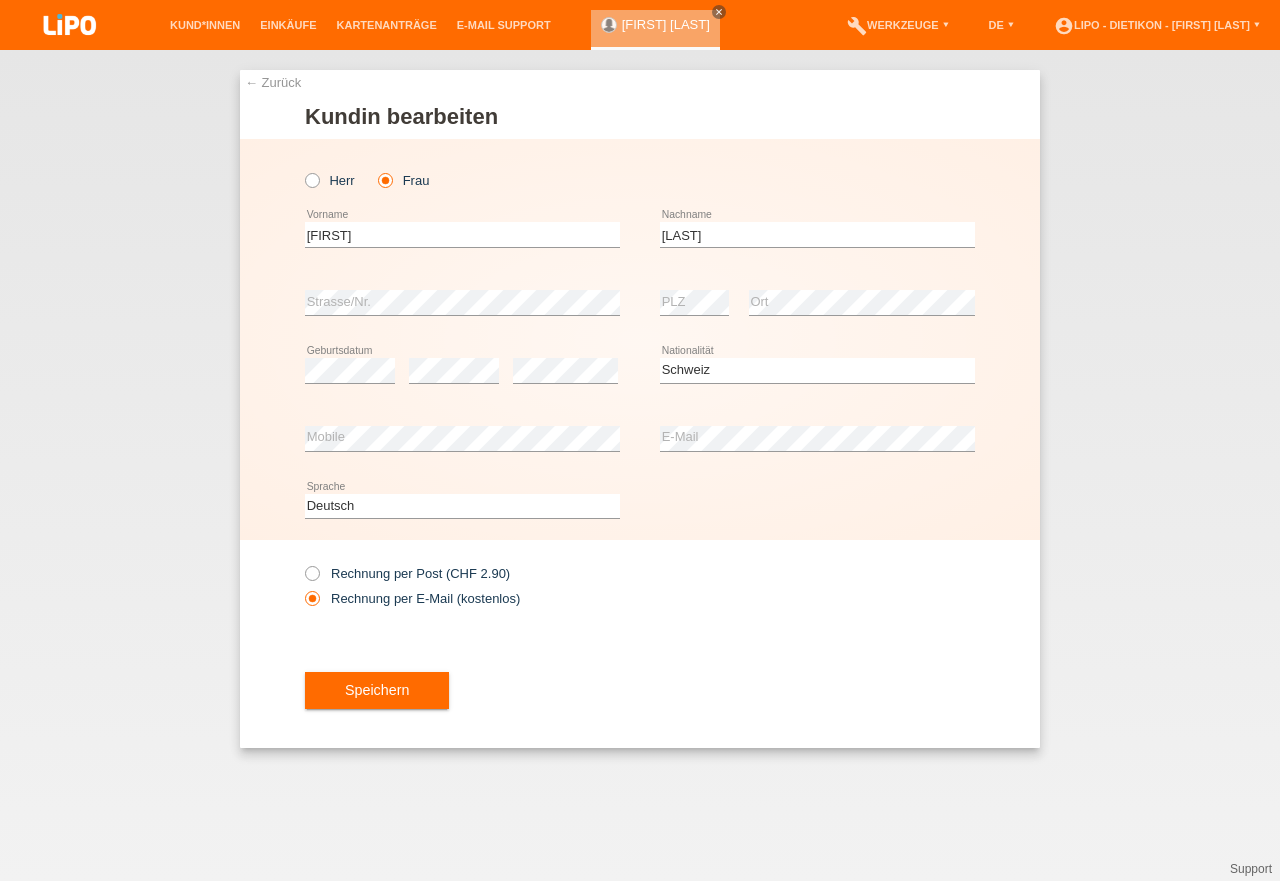 click on "Deutsch
Français
Italiano
English
error
Sprache" at bounding box center (640, 507) 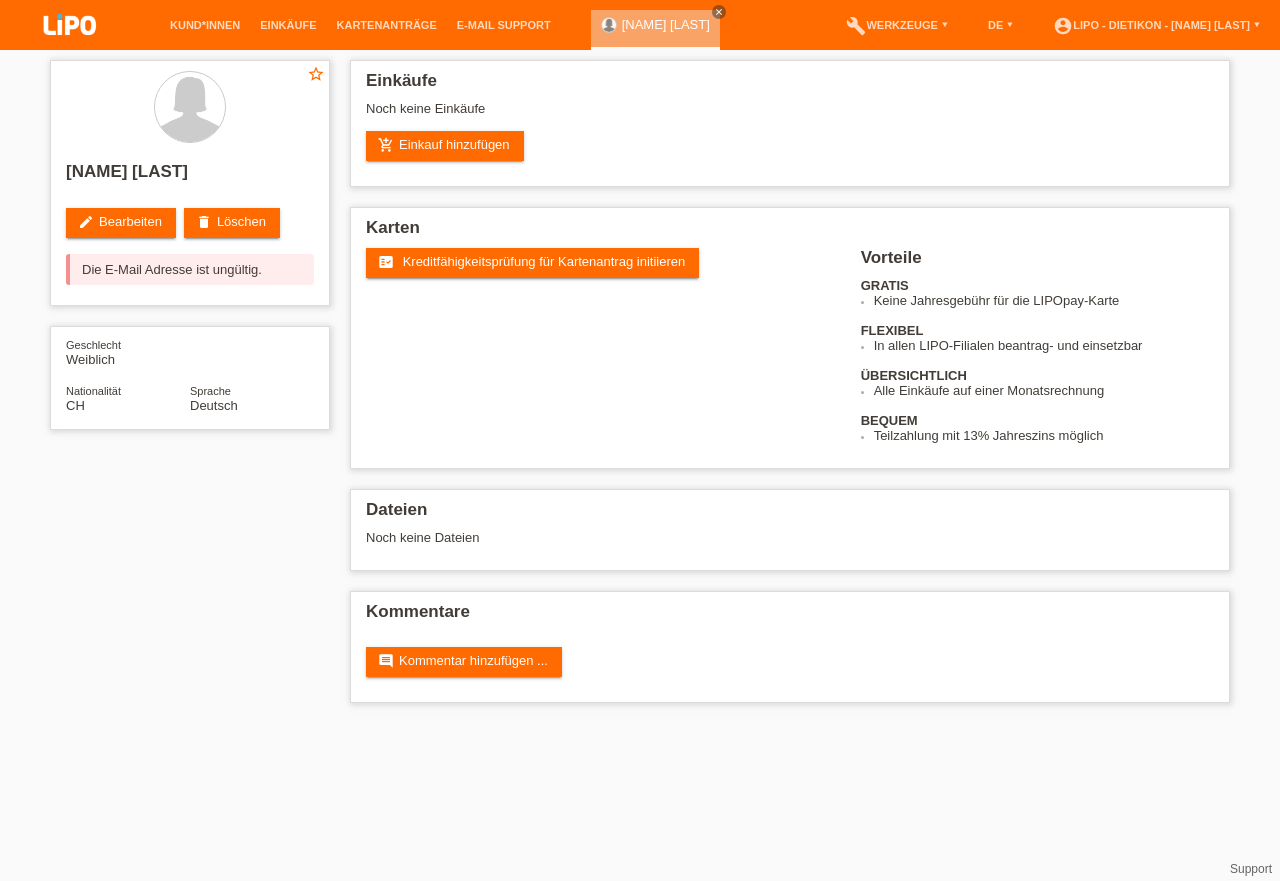 click on "fact_check
Kreditfähigkeitsprüfung für Kartenantrag initiieren" at bounding box center (532, 263) 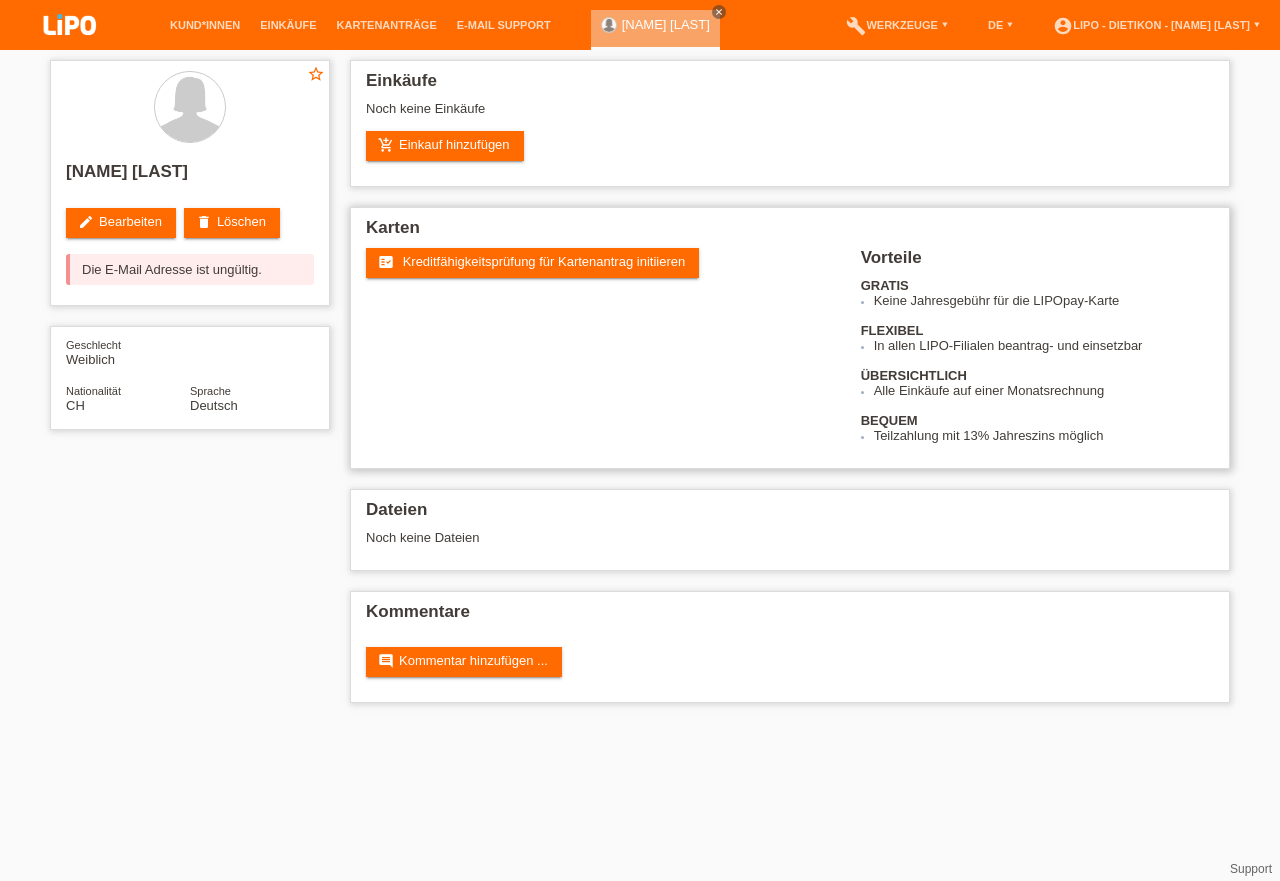 scroll, scrollTop: 0, scrollLeft: 0, axis: both 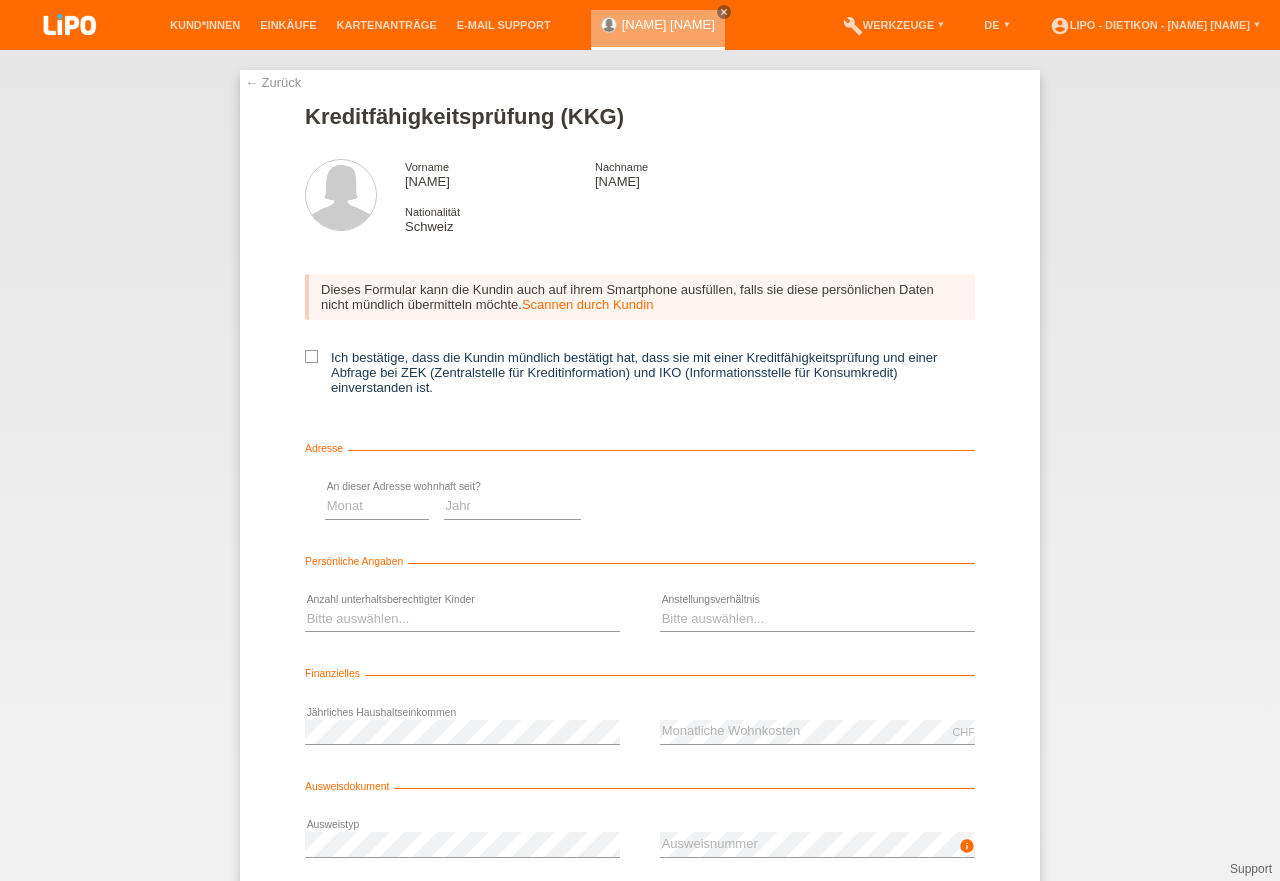 click on "Ich bestätige, dass die Kundin mündlich bestätigt hat, dass sie mit einer Kreditfähigkeitsprüfung und einer Abfrage bei ZEK (Zentralstelle für Kreditinformation) und IKO (Informationsstelle für Konsumkredit) einverstanden ist." at bounding box center (640, 372) 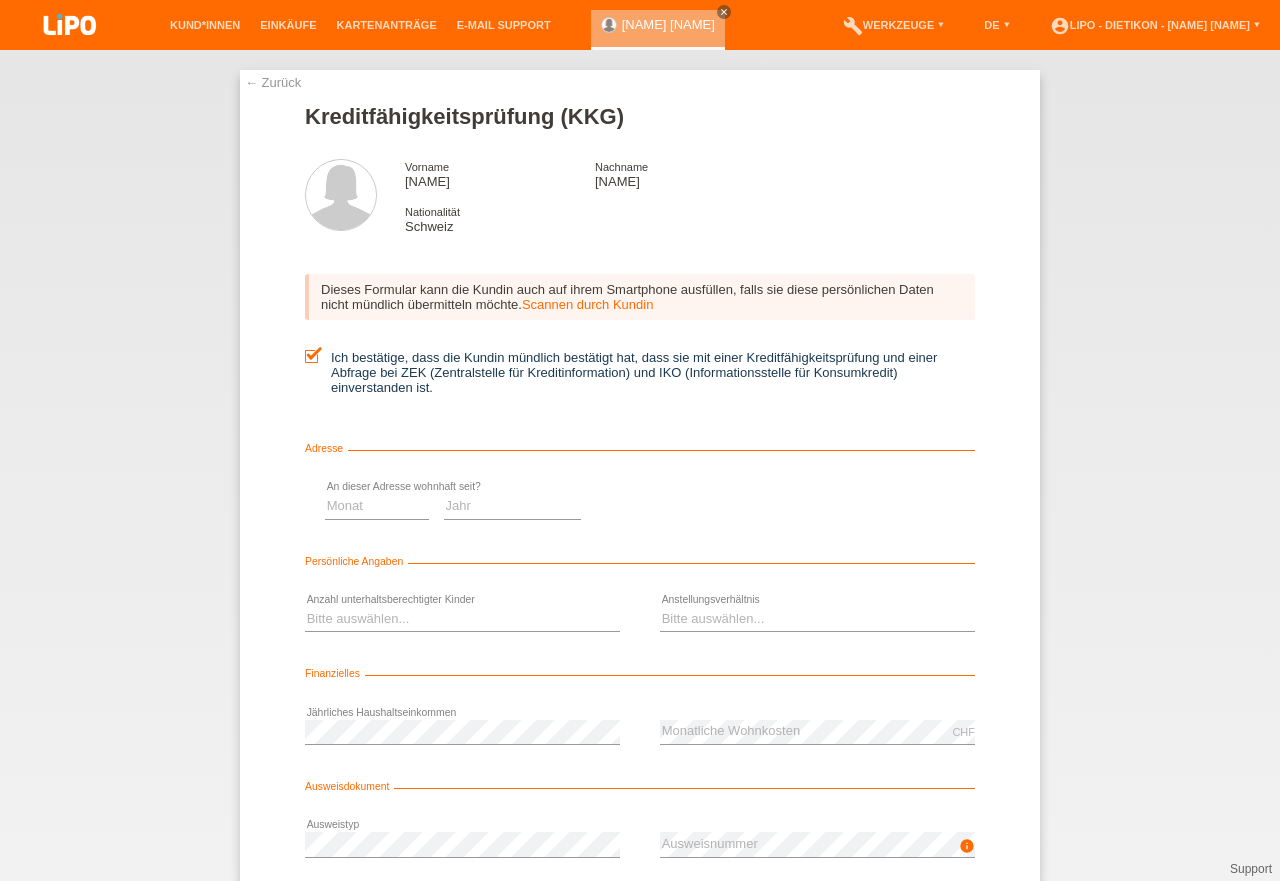 scroll, scrollTop: 0, scrollLeft: 0, axis: both 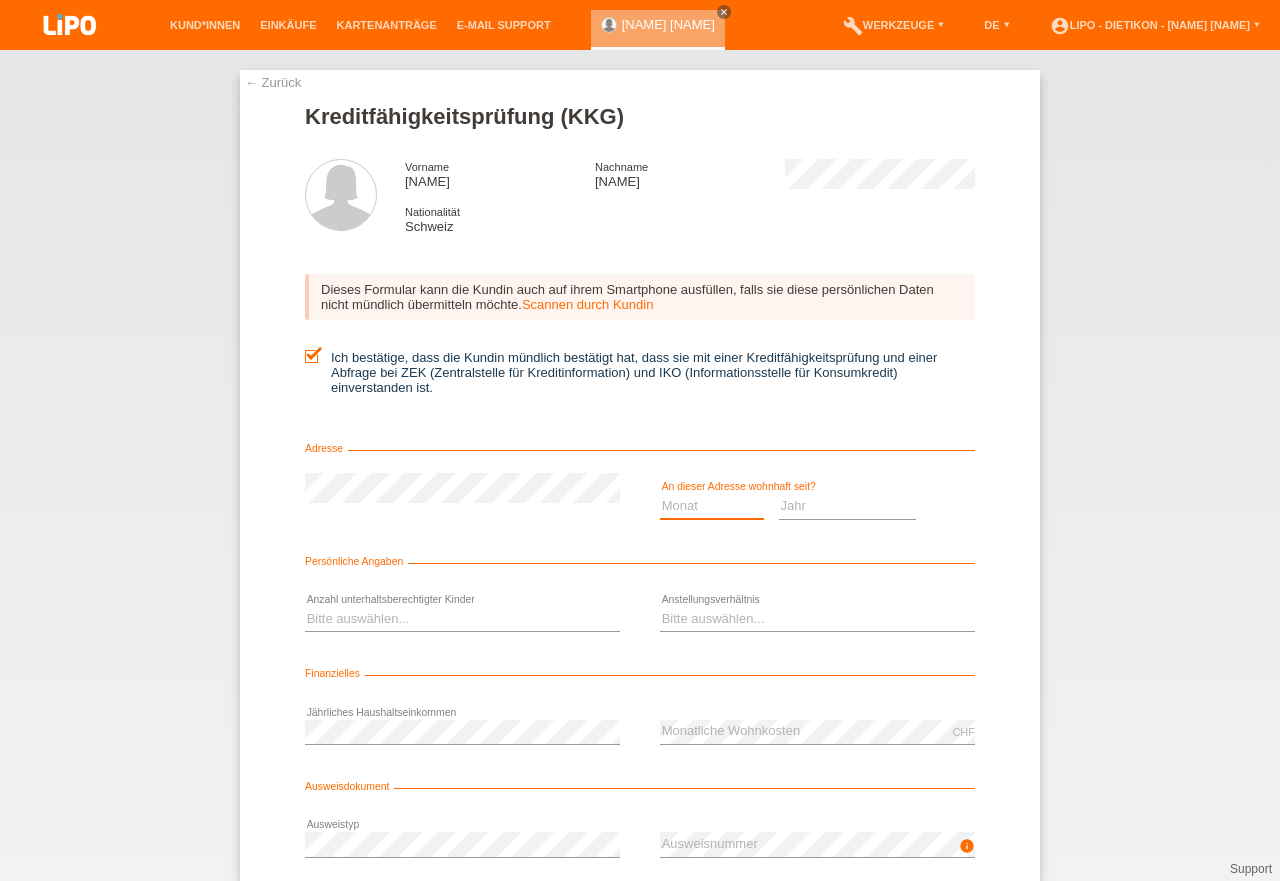 click on "Monat
01
02
03
04
05
06
07
08
09
10" at bounding box center (712, 506) 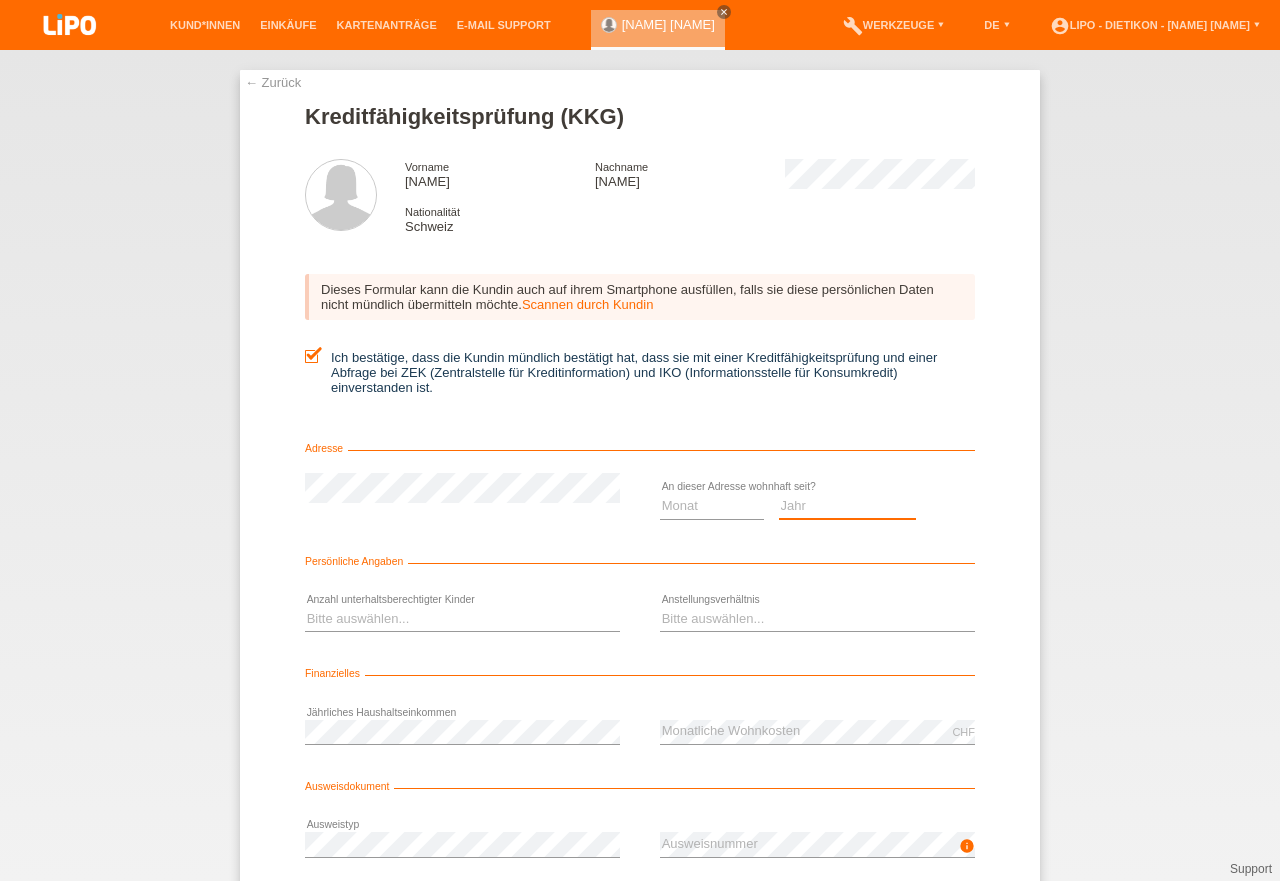 drag, startPoint x: 819, startPoint y: 497, endPoint x: 820, endPoint y: 512, distance: 15.033297 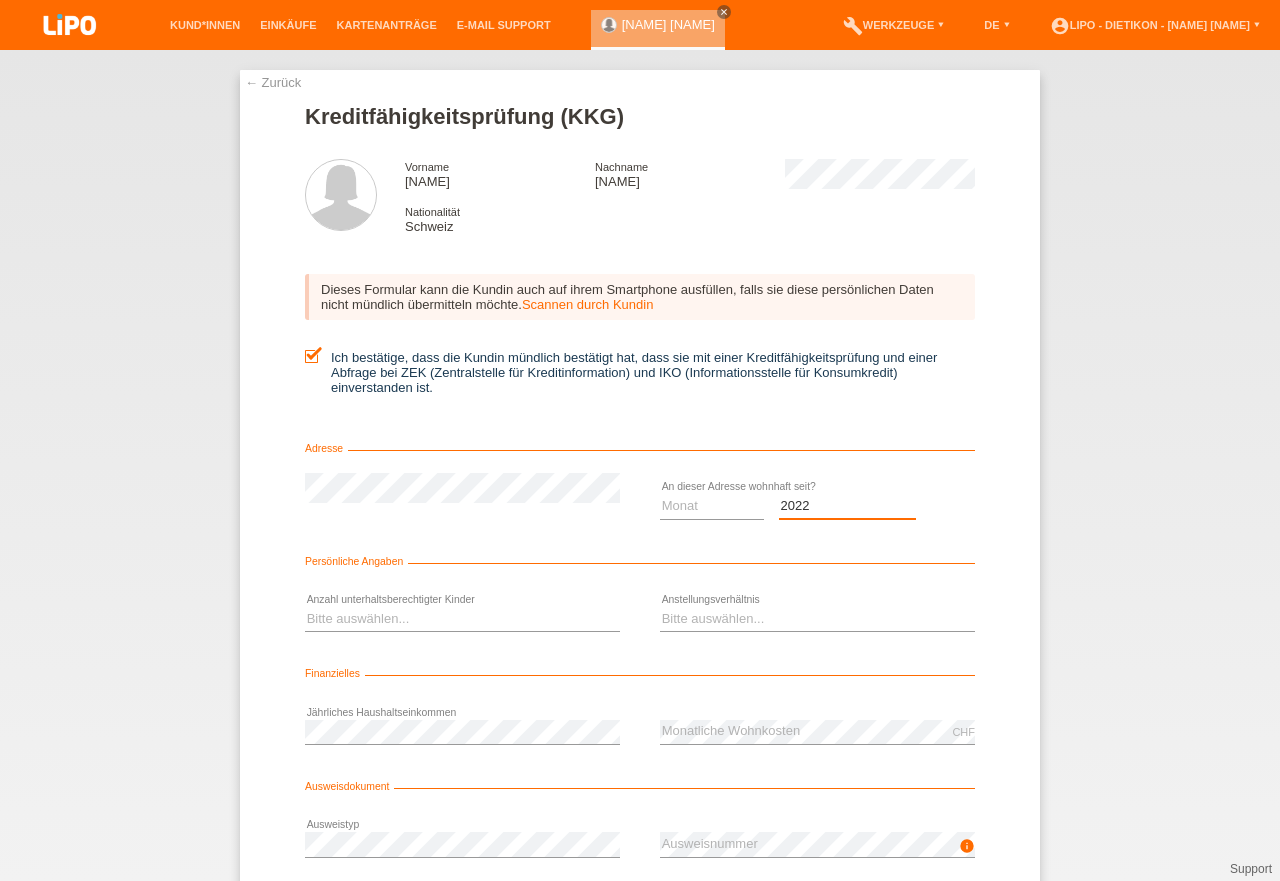 click on "2022" at bounding box center [0, 0] 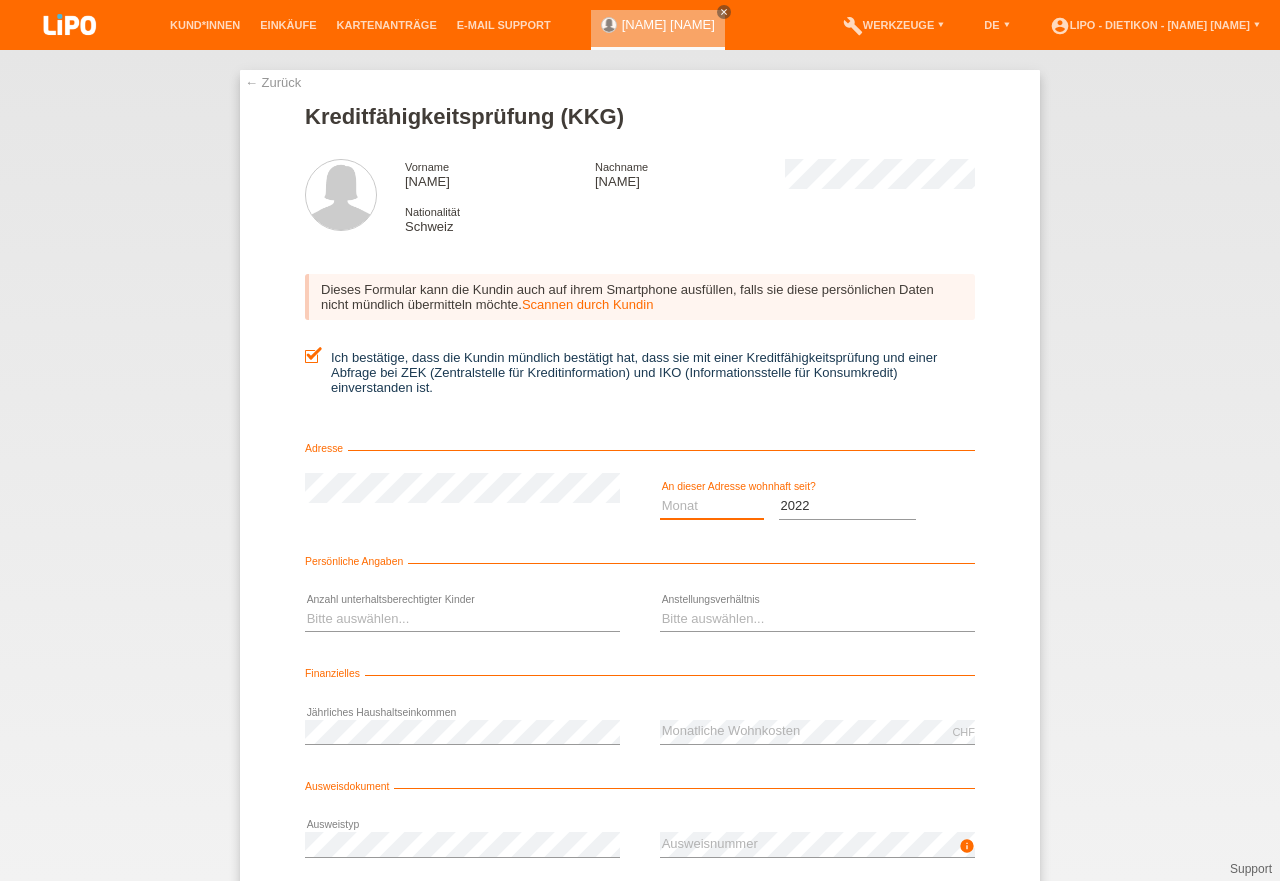 click on "Monat
01
02
03
04
05
06
07
08
09
10" at bounding box center [712, 506] 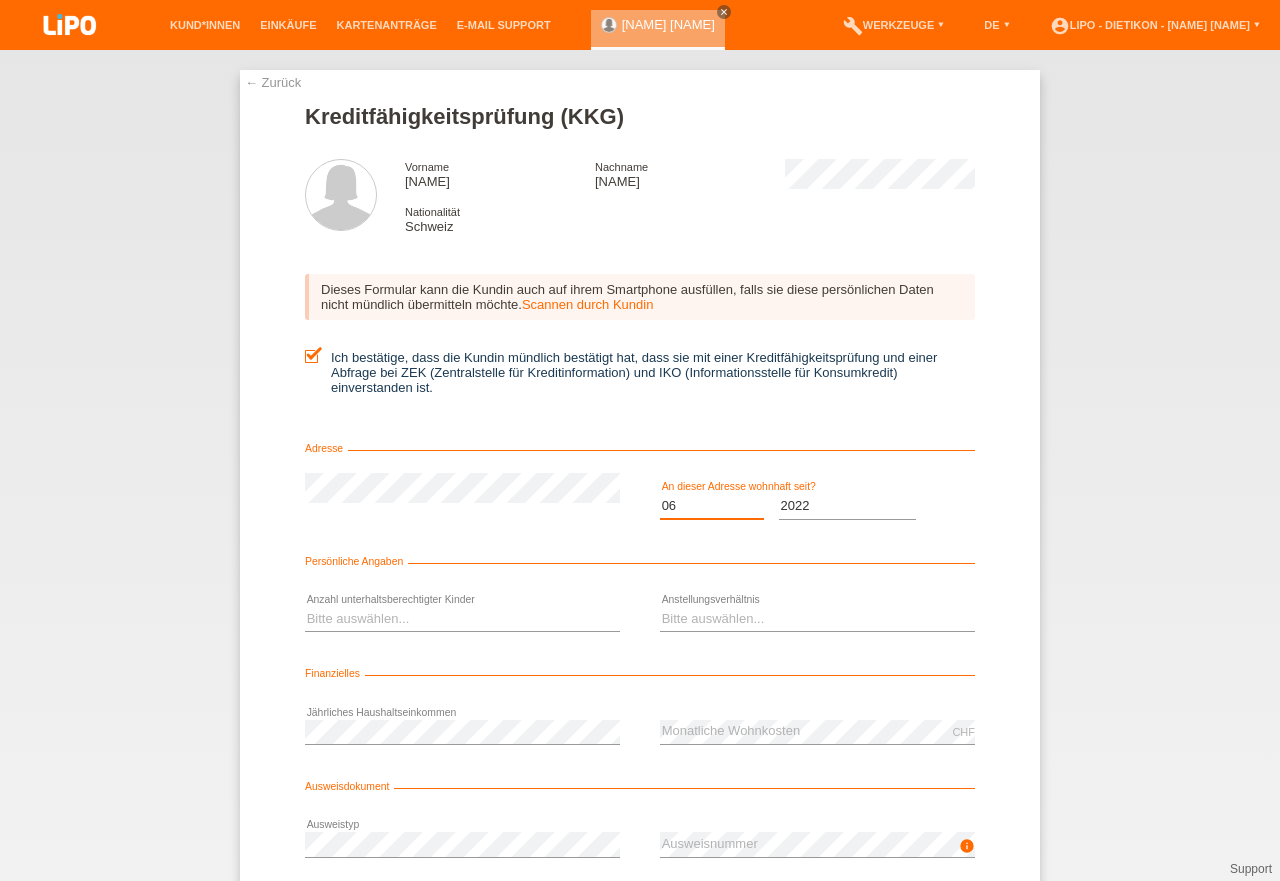 click on "06" at bounding box center [0, 0] 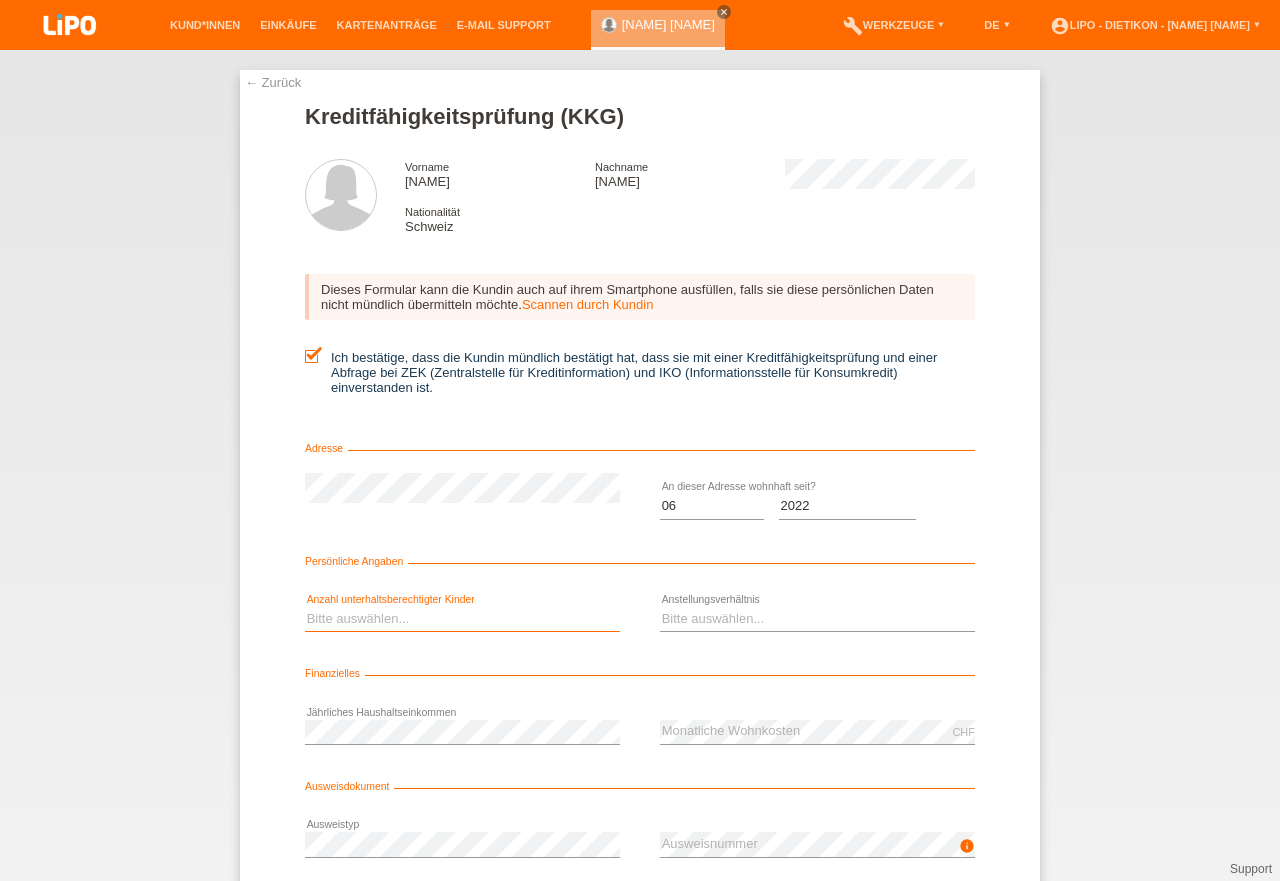 click on "Bitte auswählen...
0
1
2
3
4
5
6
7
8
9" at bounding box center (462, 619) 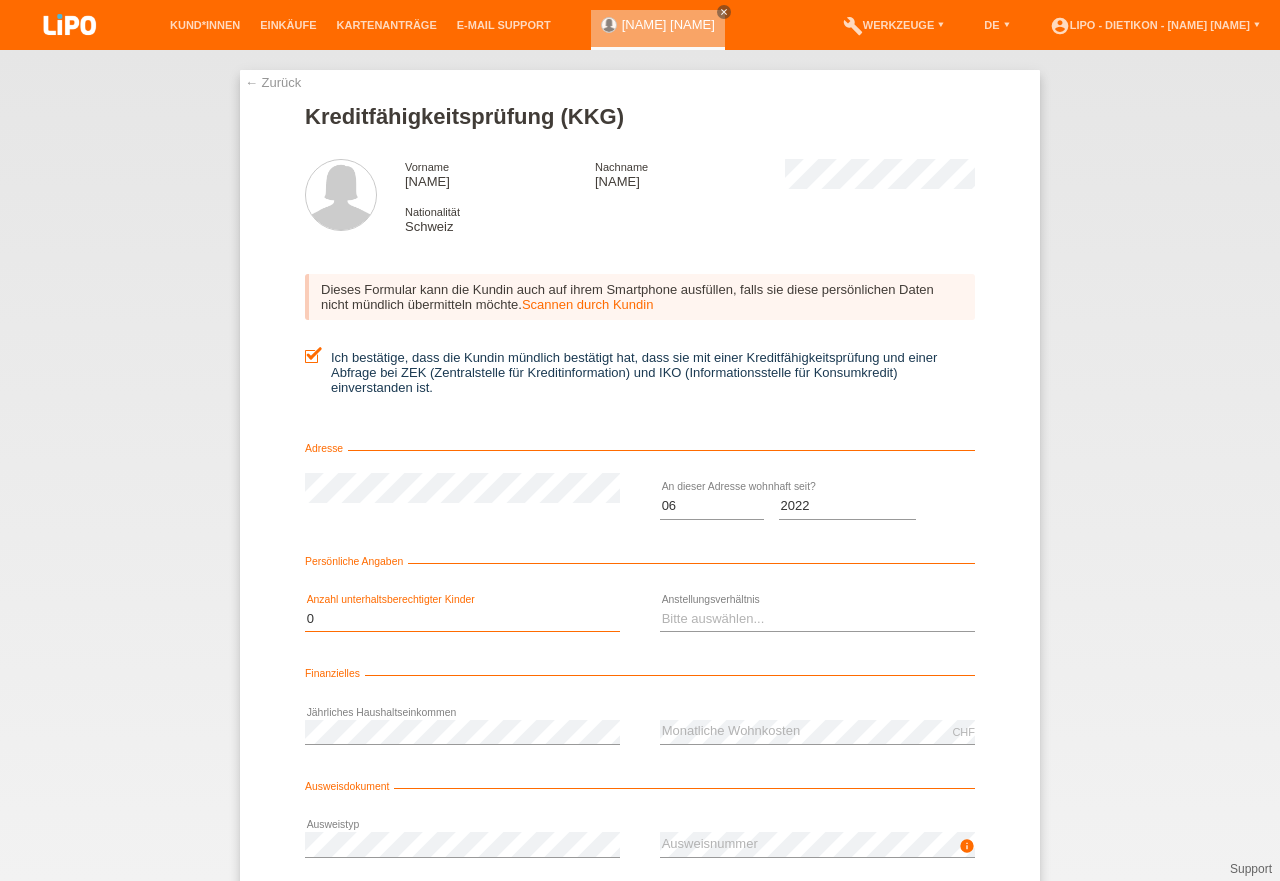 click on "0" at bounding box center [0, 0] 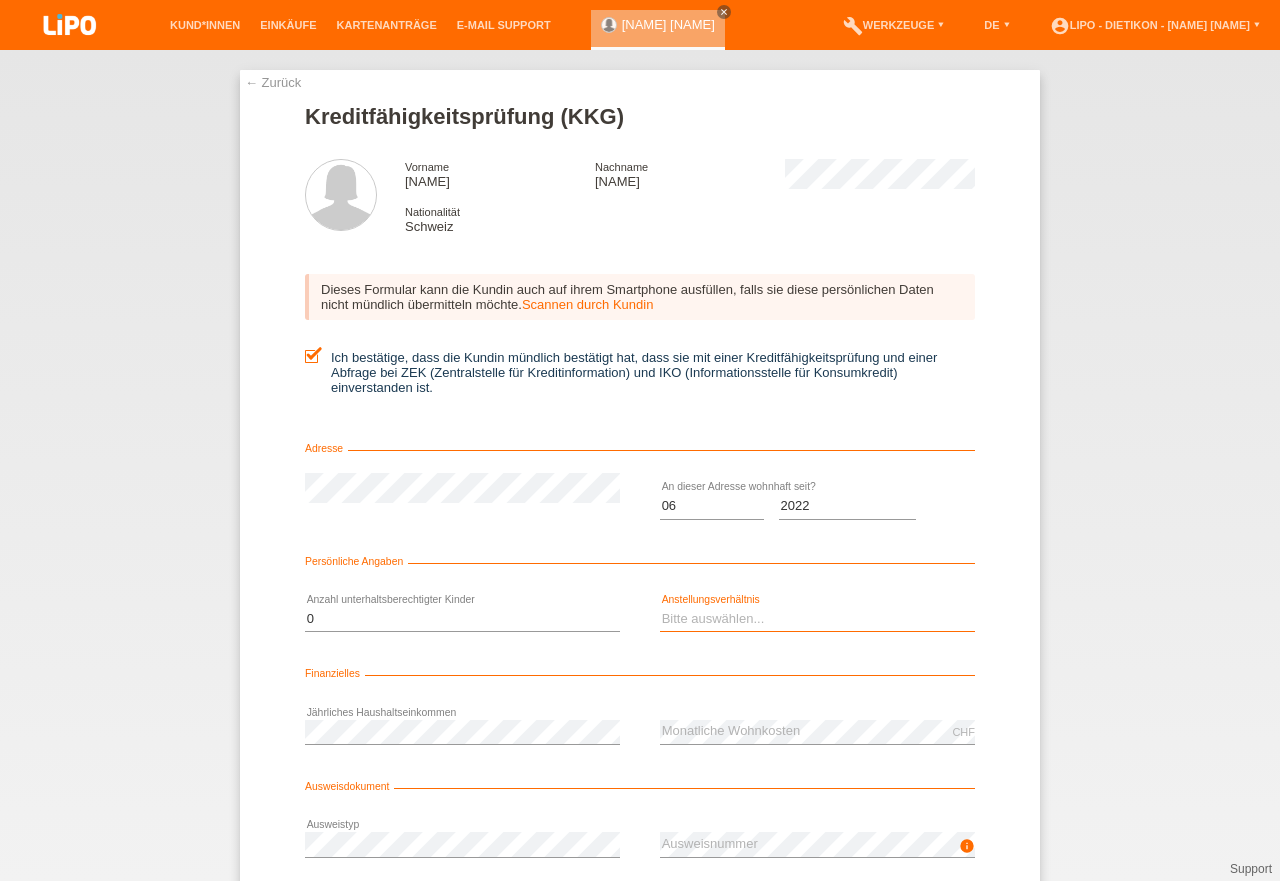 drag, startPoint x: 714, startPoint y: 625, endPoint x: 707, endPoint y: 673, distance: 48.507732 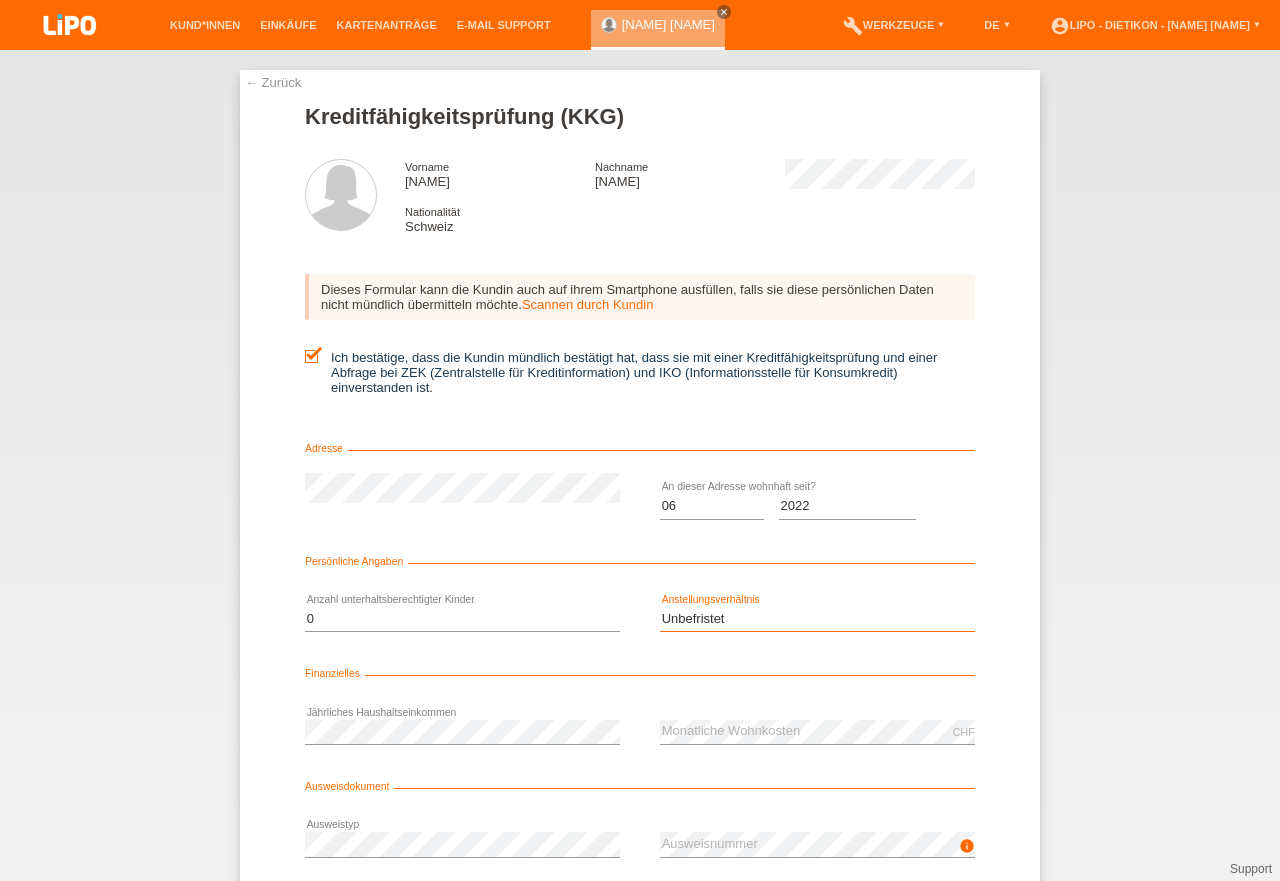 click on "Unbefristet" at bounding box center (0, 0) 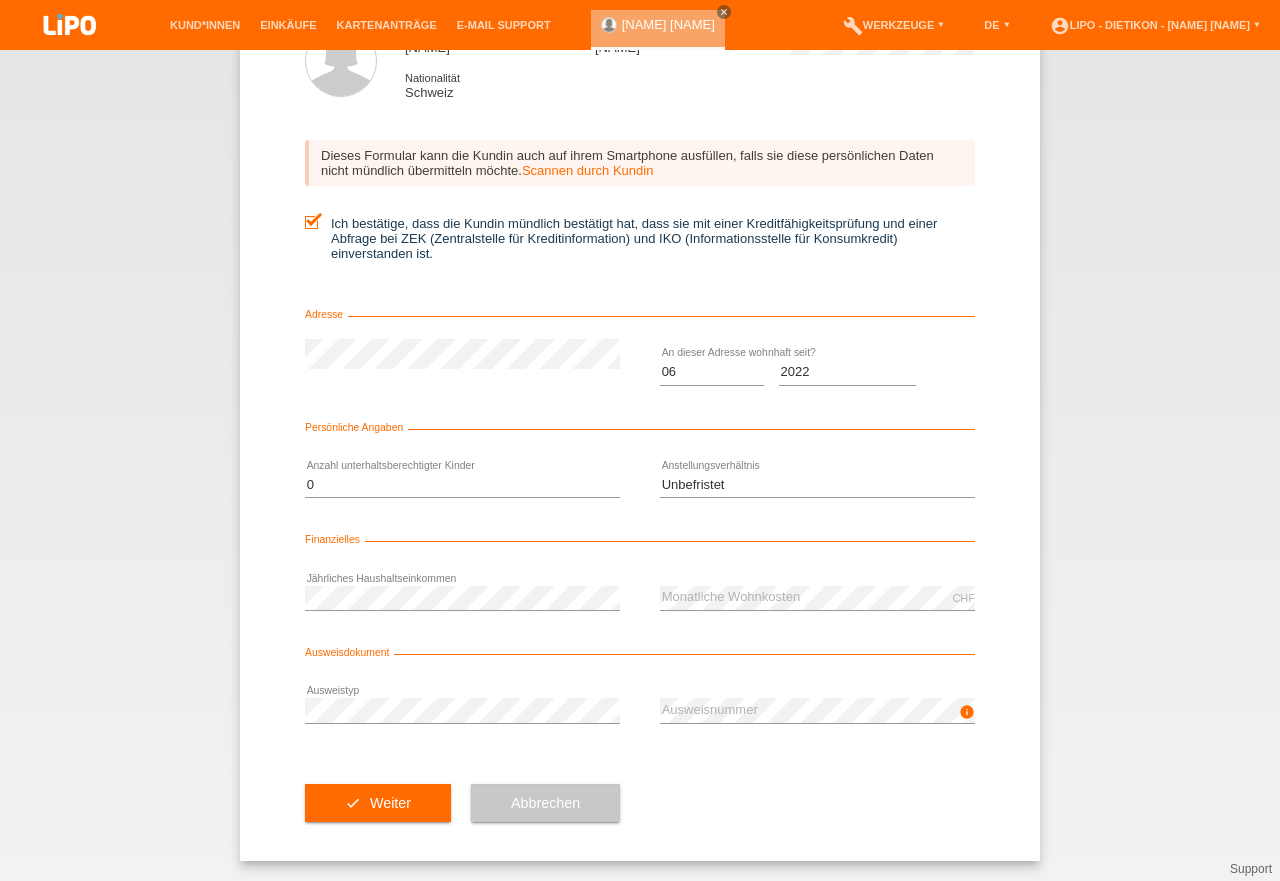 click on "CHF
error
Monatliche Wohnkosten" at bounding box center [817, 598] 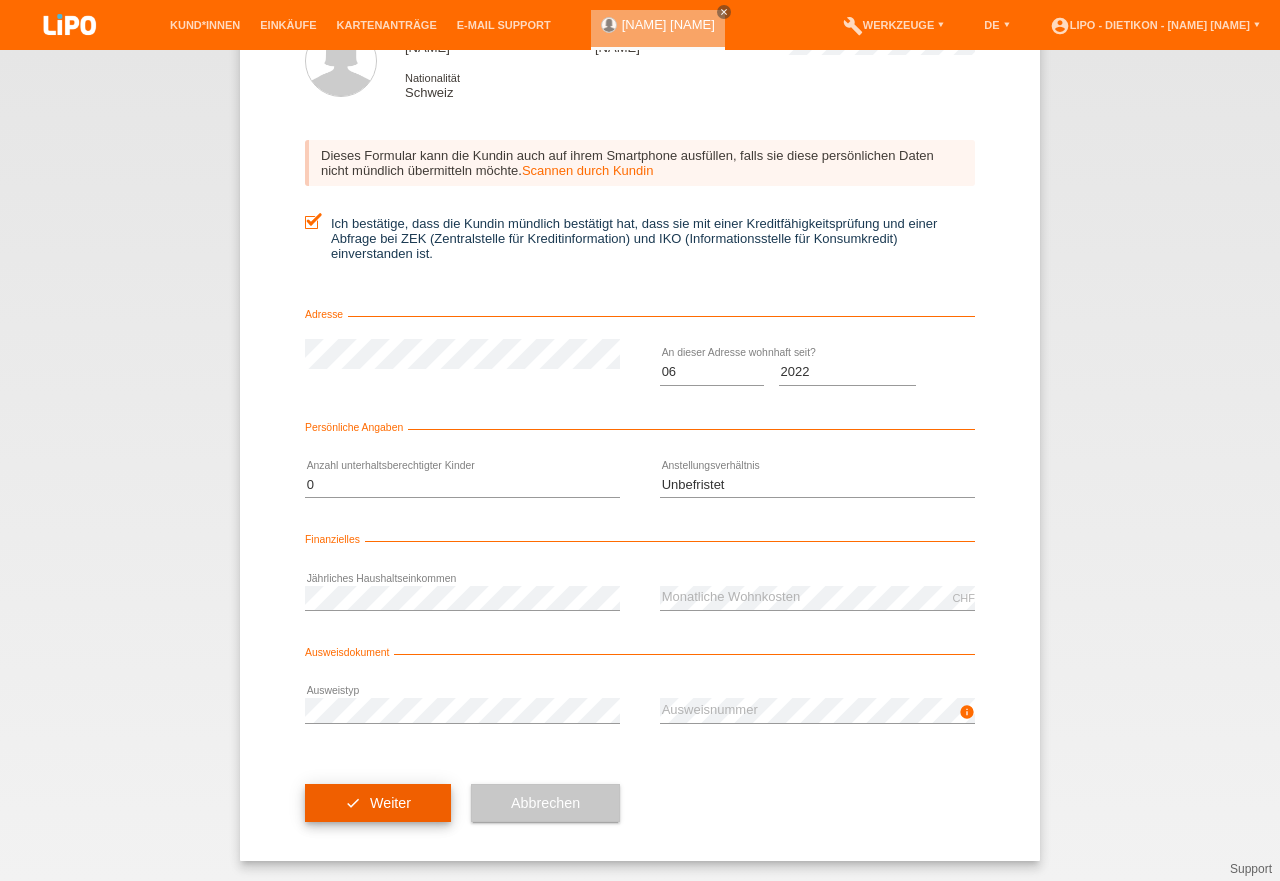 click on "check   Weiter" at bounding box center [378, 803] 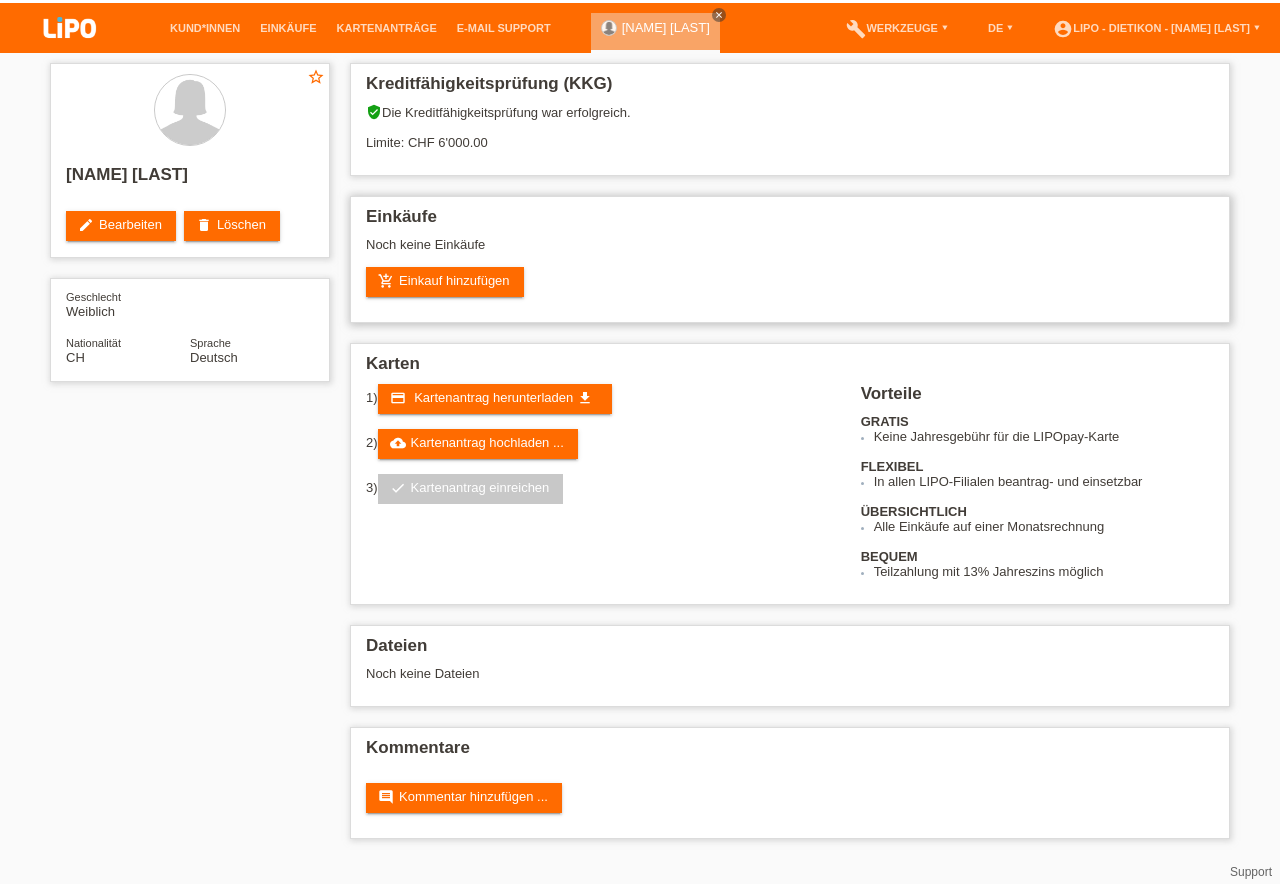 scroll, scrollTop: 0, scrollLeft: 0, axis: both 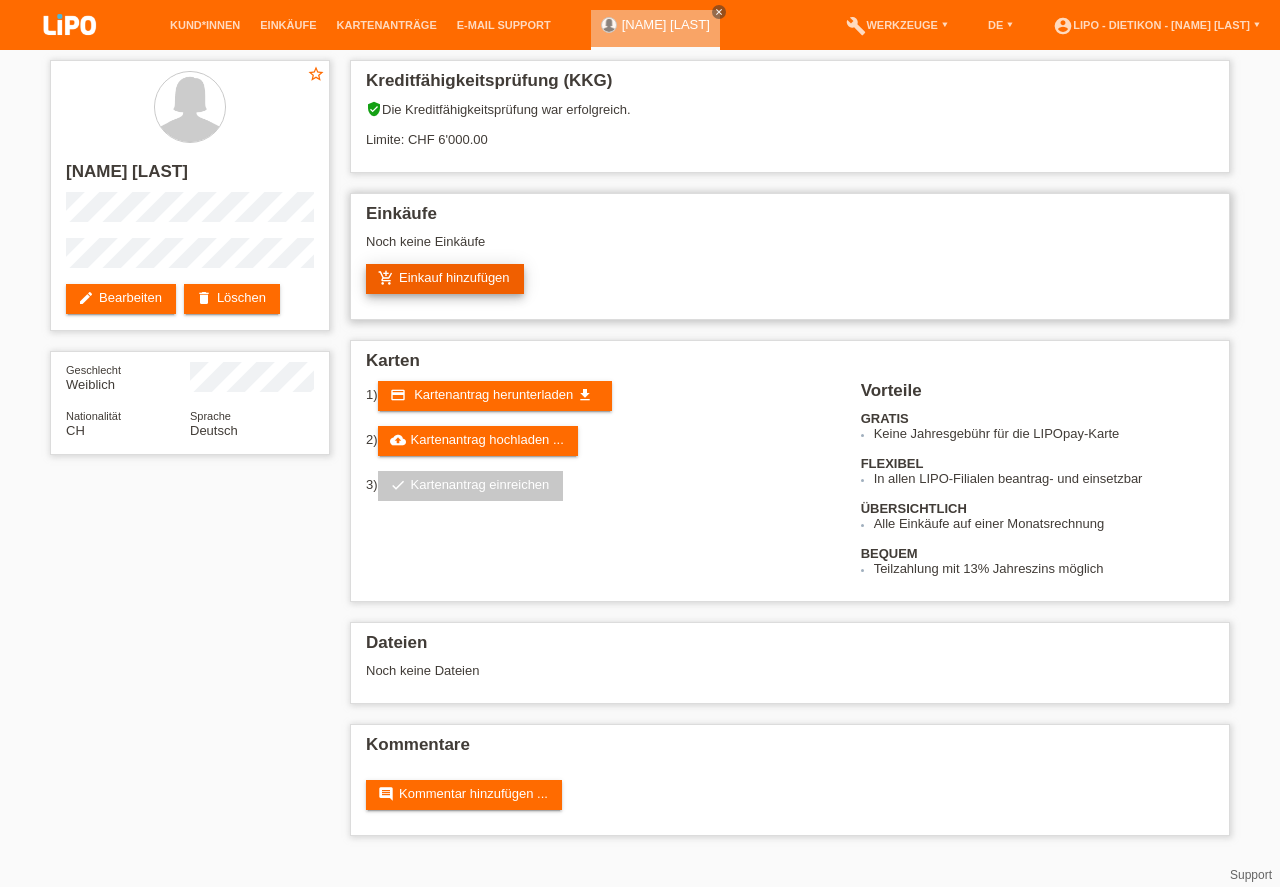click on "add_shopping_cart  Einkauf hinzufügen" at bounding box center (445, 279) 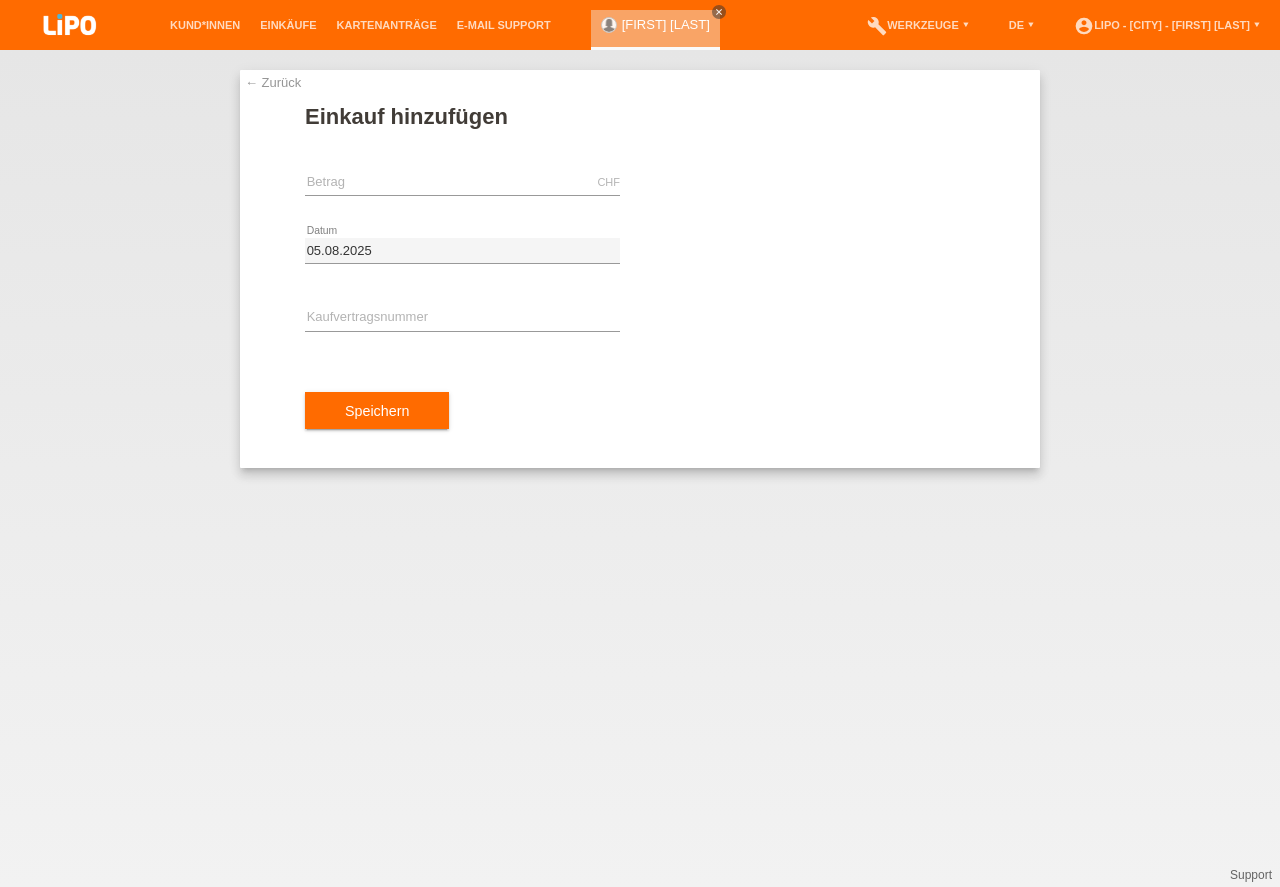 scroll, scrollTop: 0, scrollLeft: 0, axis: both 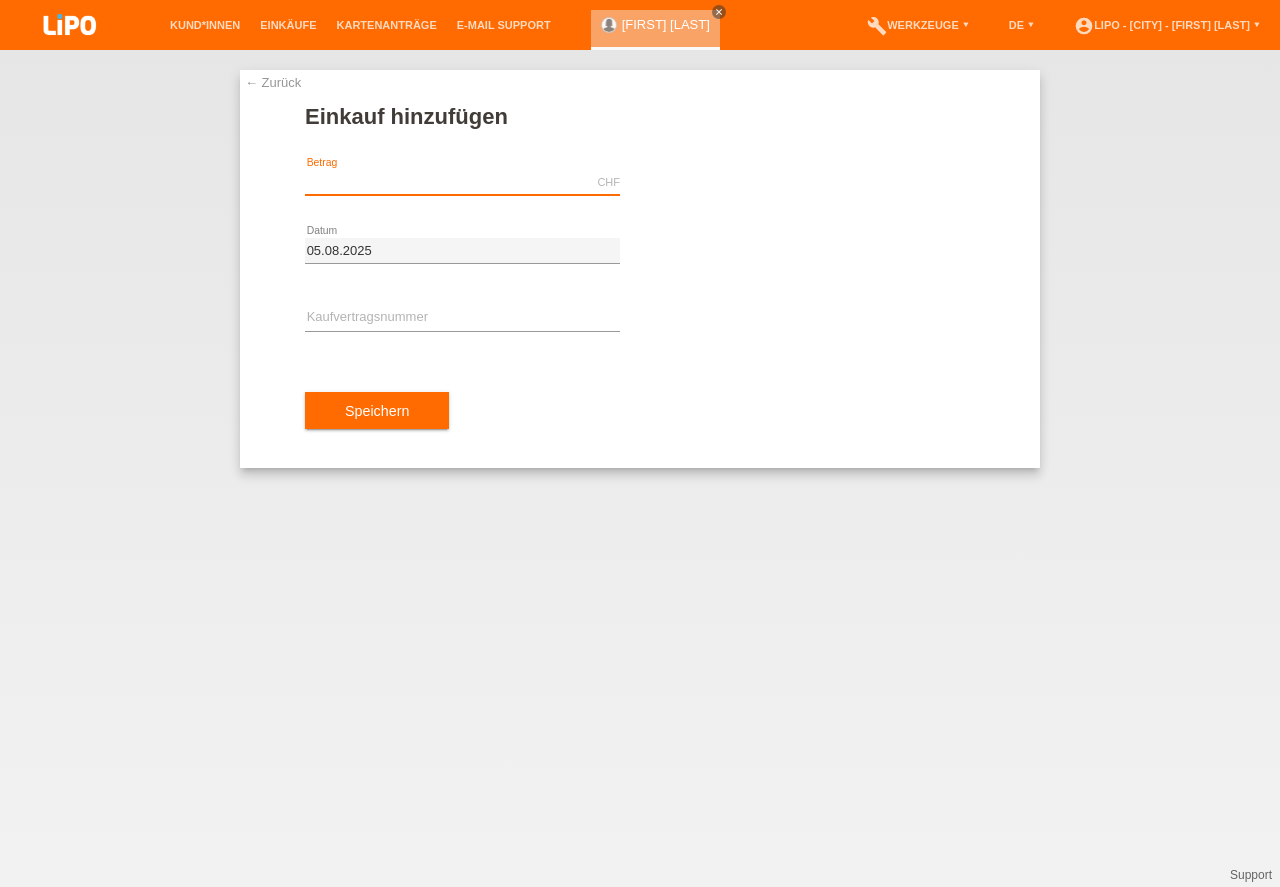 click at bounding box center [462, 182] 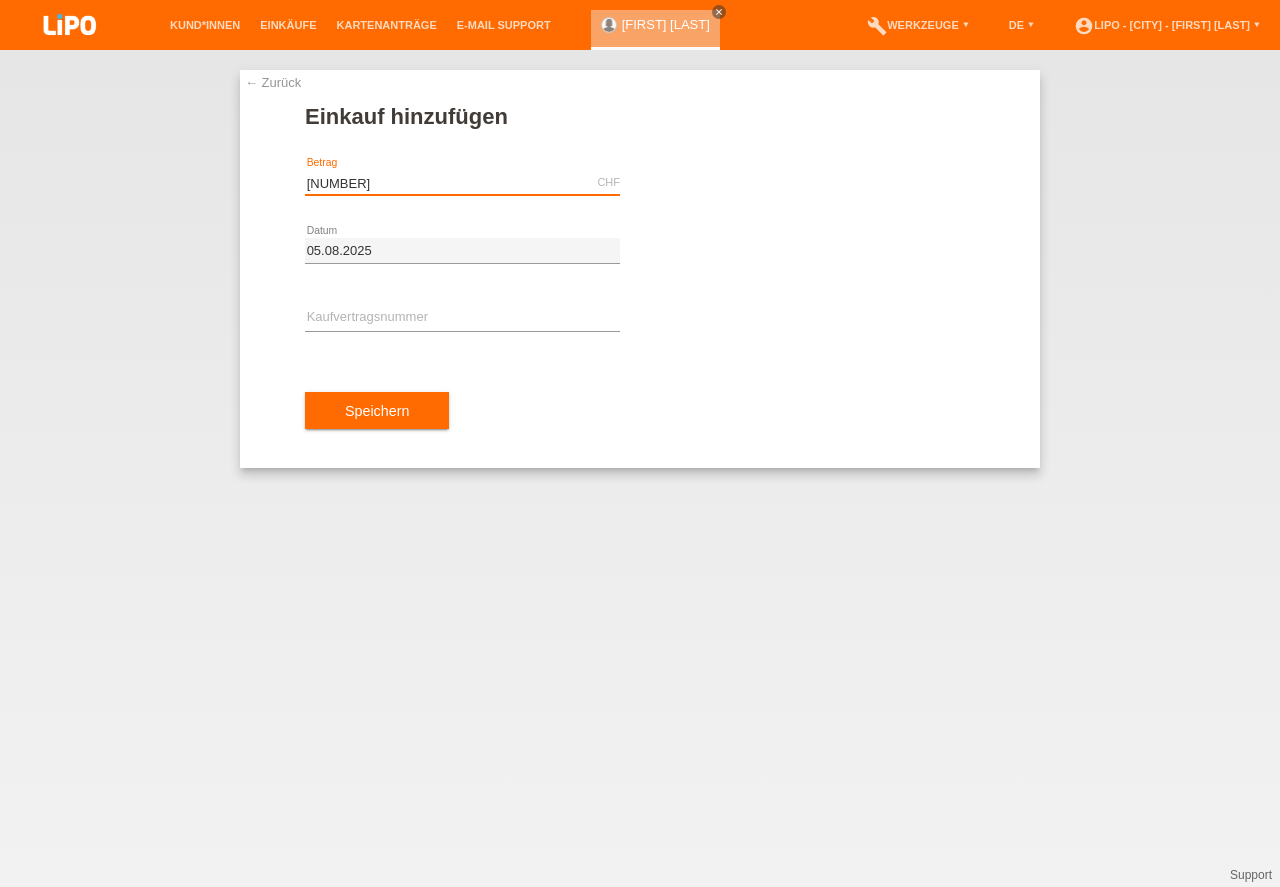 type on "[NUMBER]" 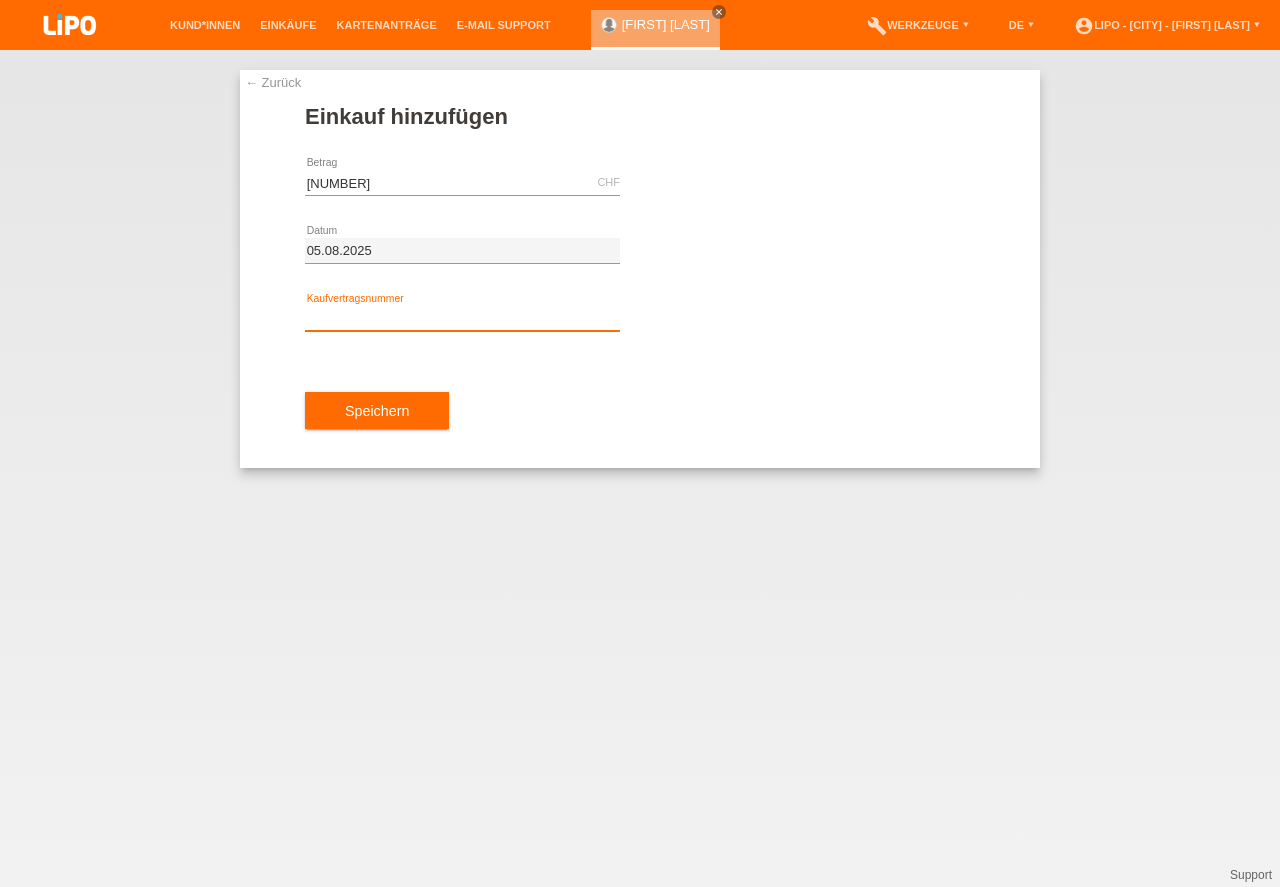 click at bounding box center [462, 318] 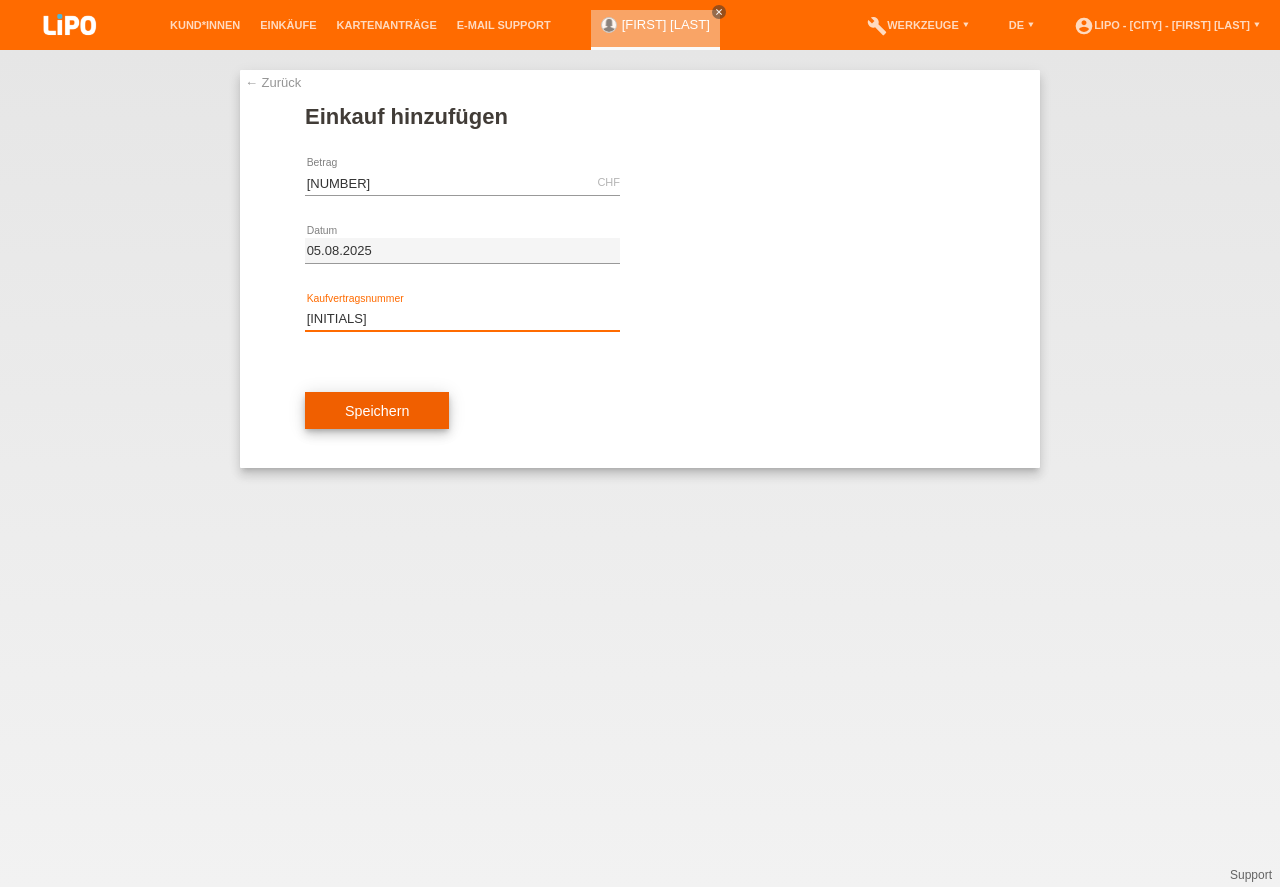 type on "XB1PEX" 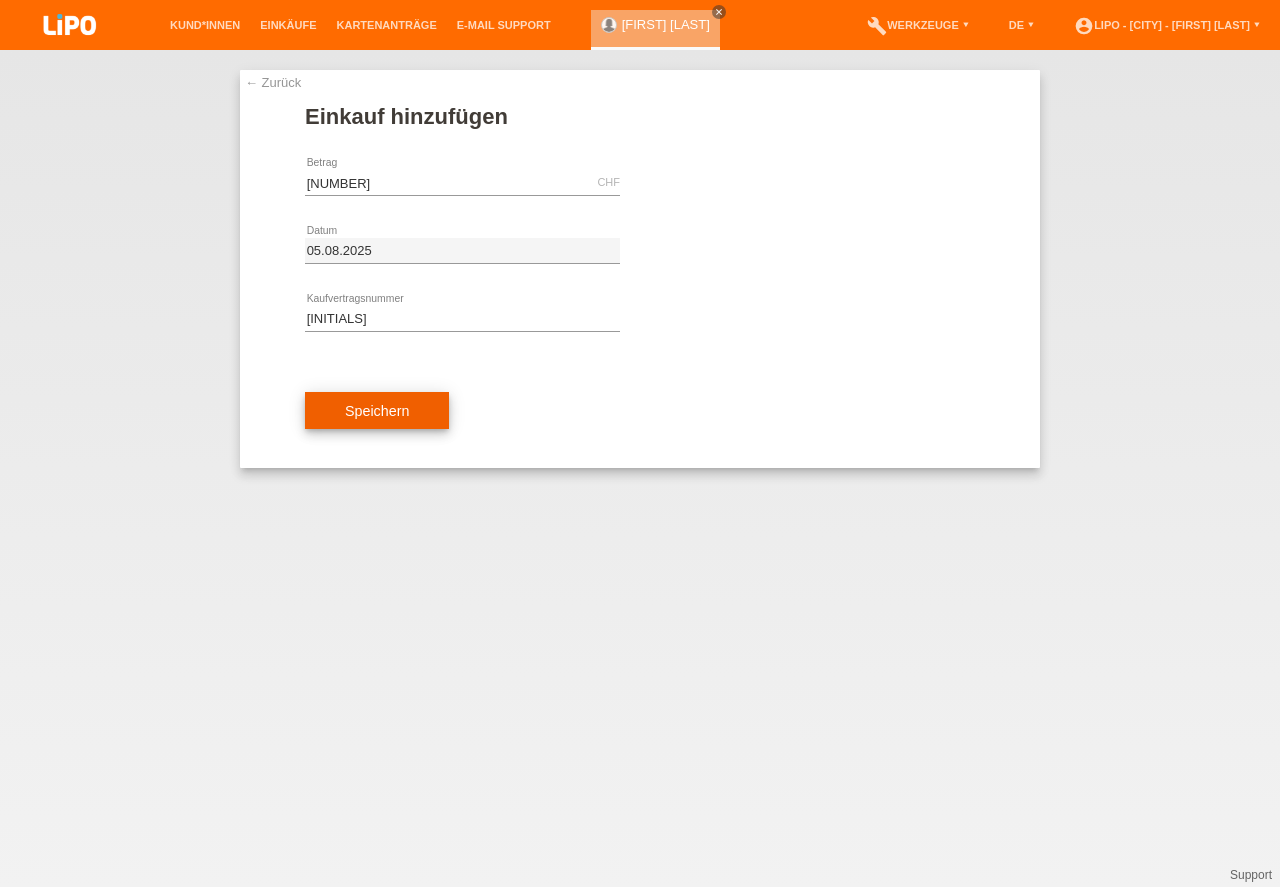 click on "Speichern" at bounding box center (377, 411) 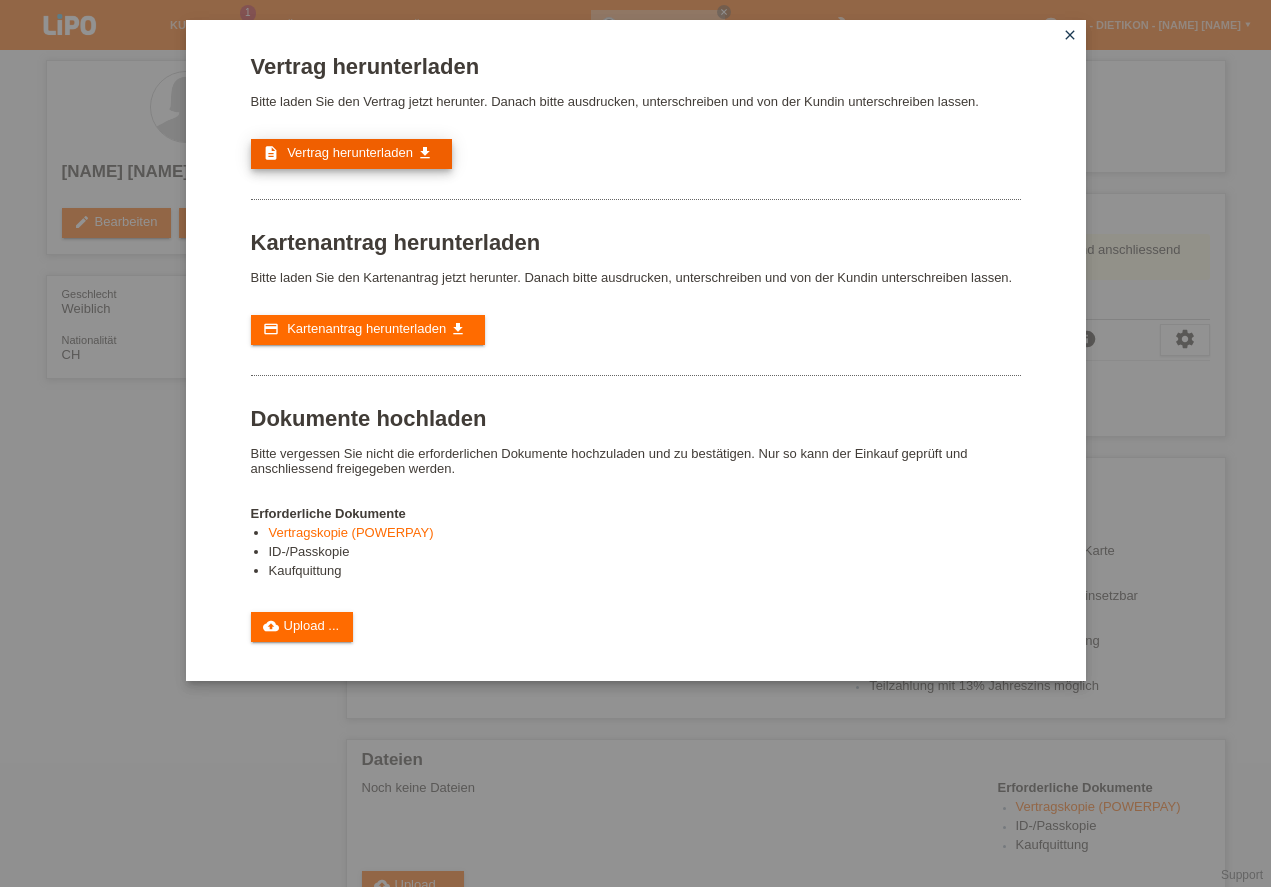 click on "Vertrag herunterladen" at bounding box center [350, 152] 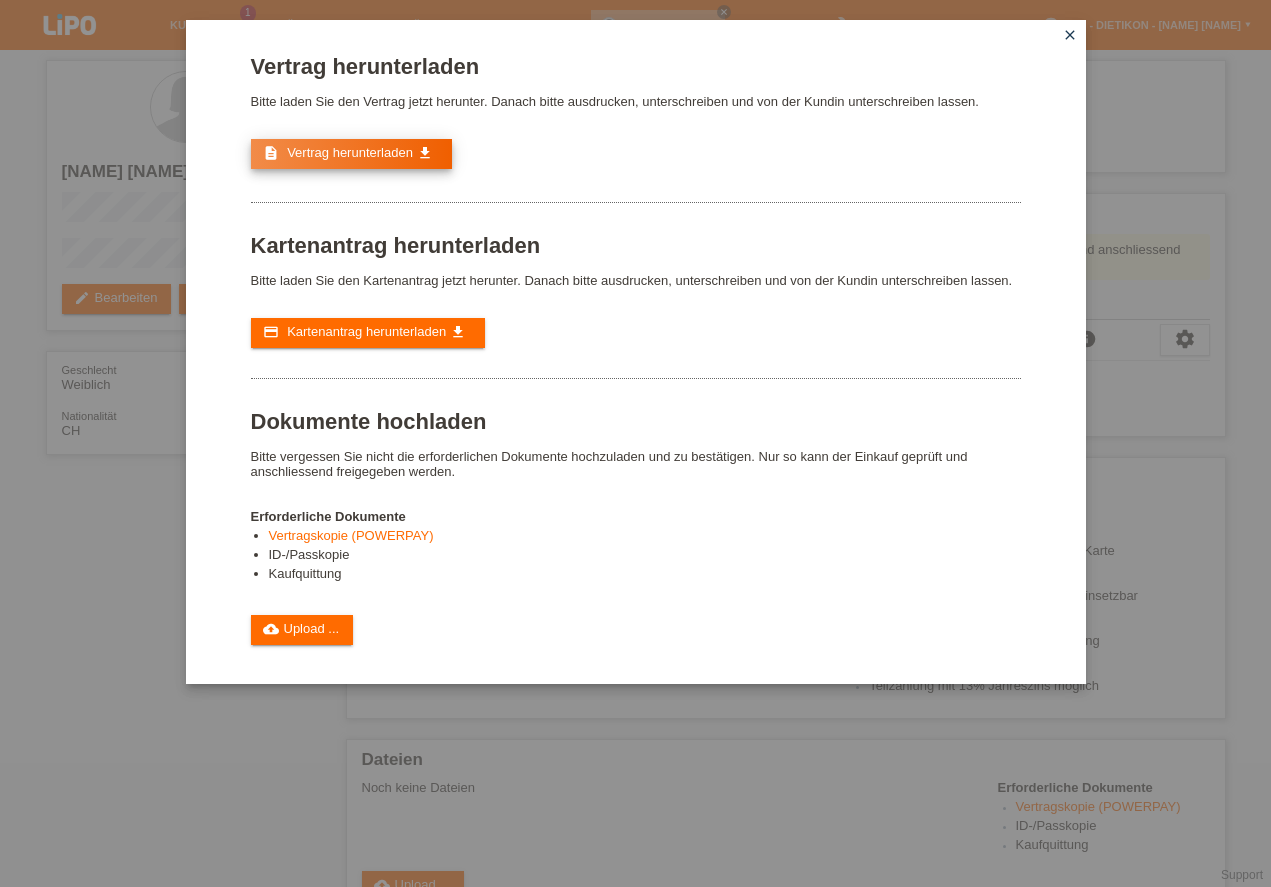 click on "Vertrag herunterladen" at bounding box center (350, 152) 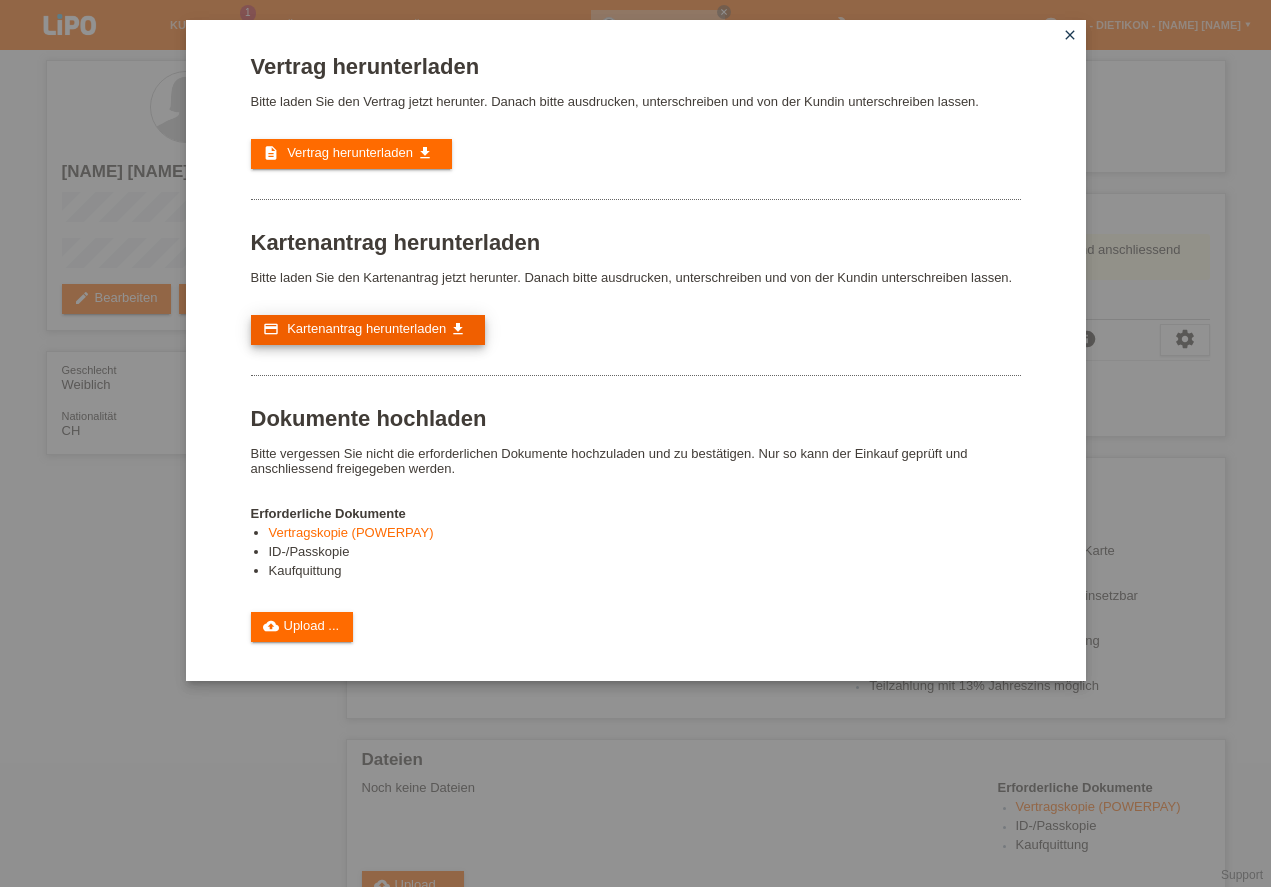click on "Kartenantrag herunterladen" at bounding box center (366, 328) 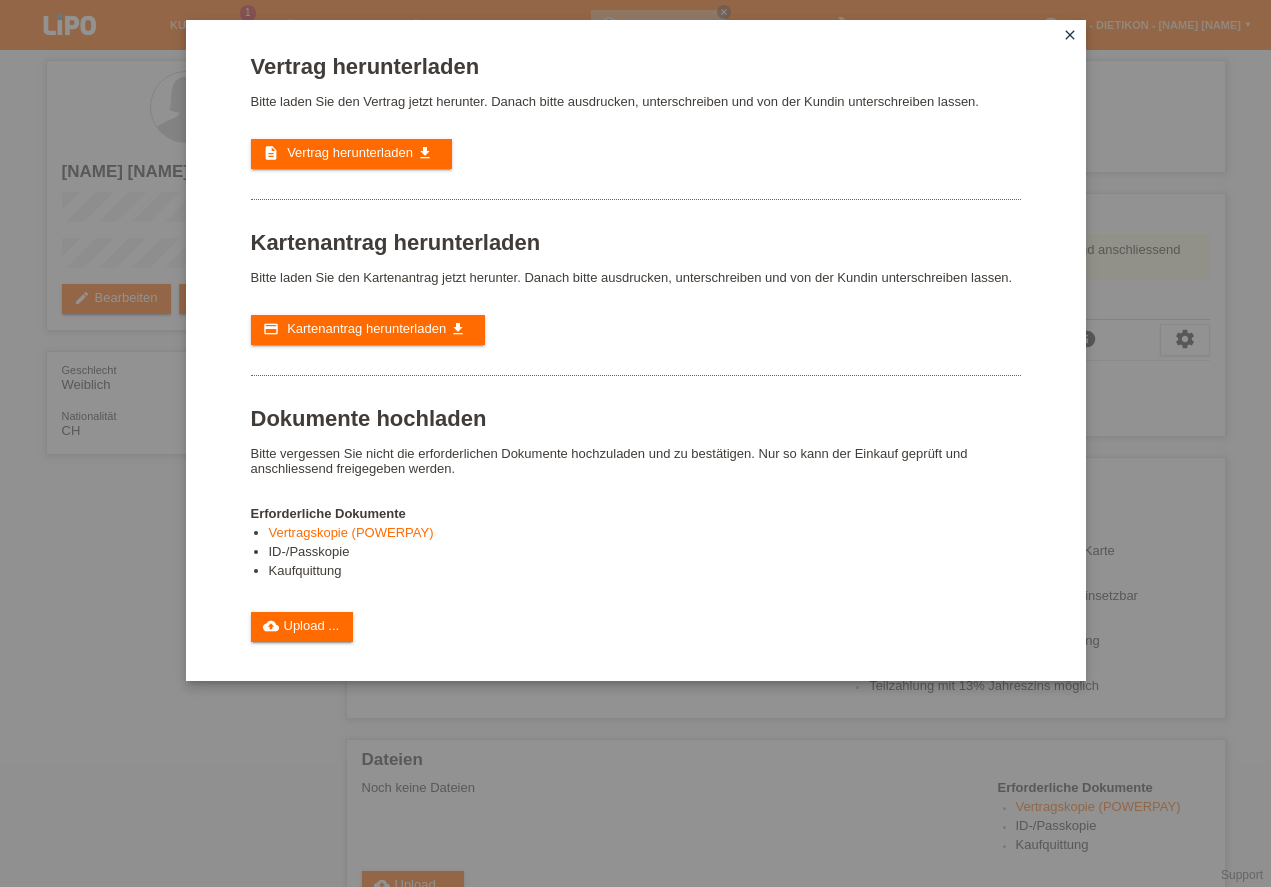 click on "close" at bounding box center [1070, 35] 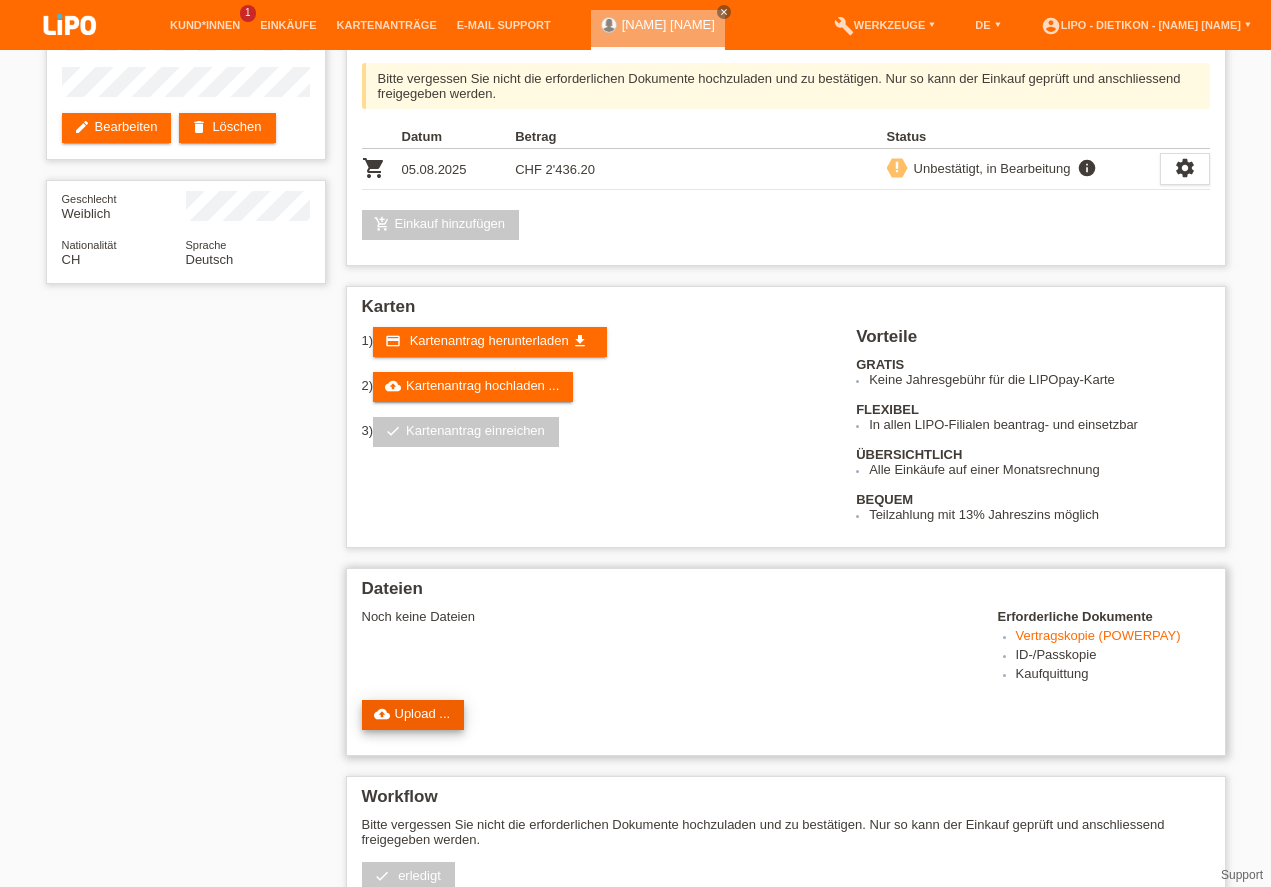 scroll, scrollTop: 342, scrollLeft: 0, axis: vertical 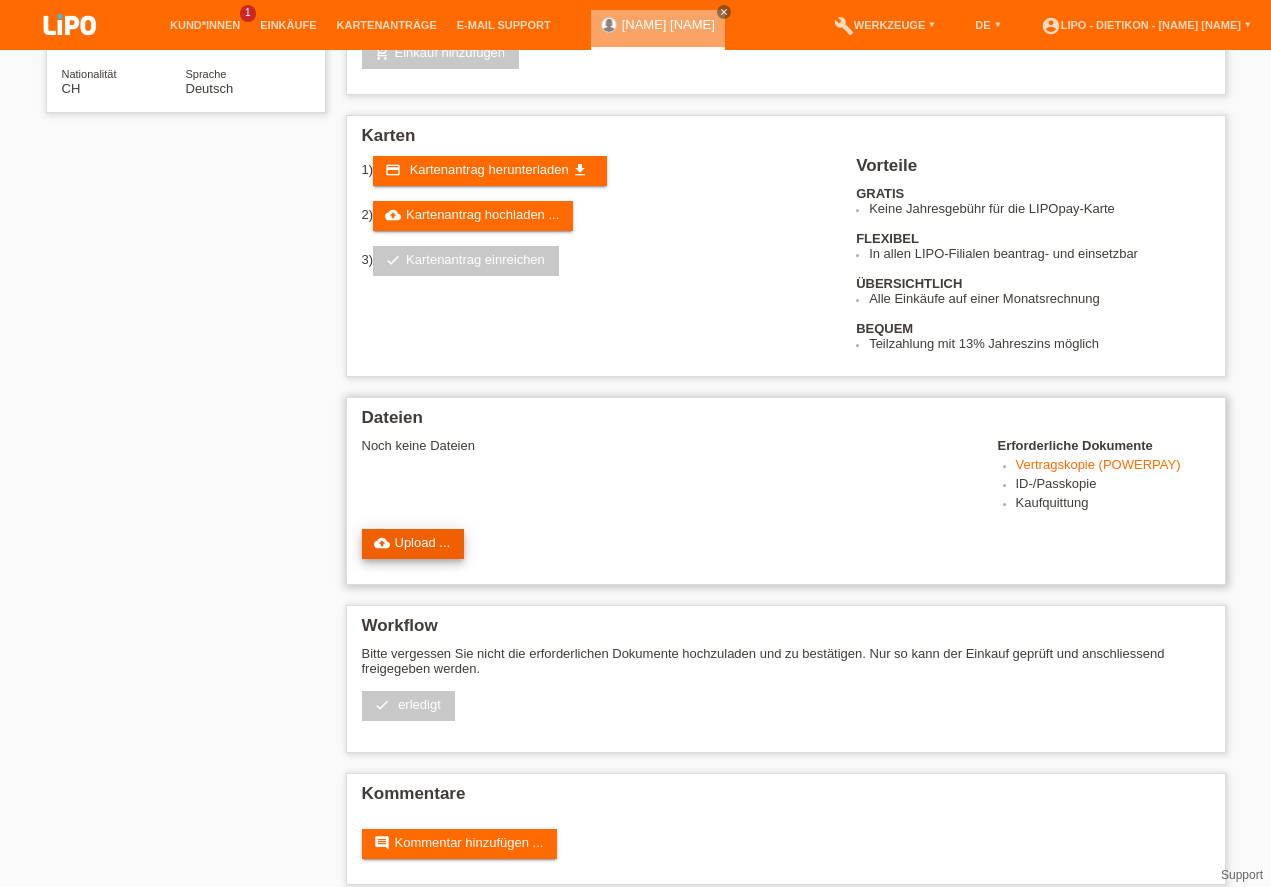 click on "cloud_upload  Upload ..." at bounding box center [413, 544] 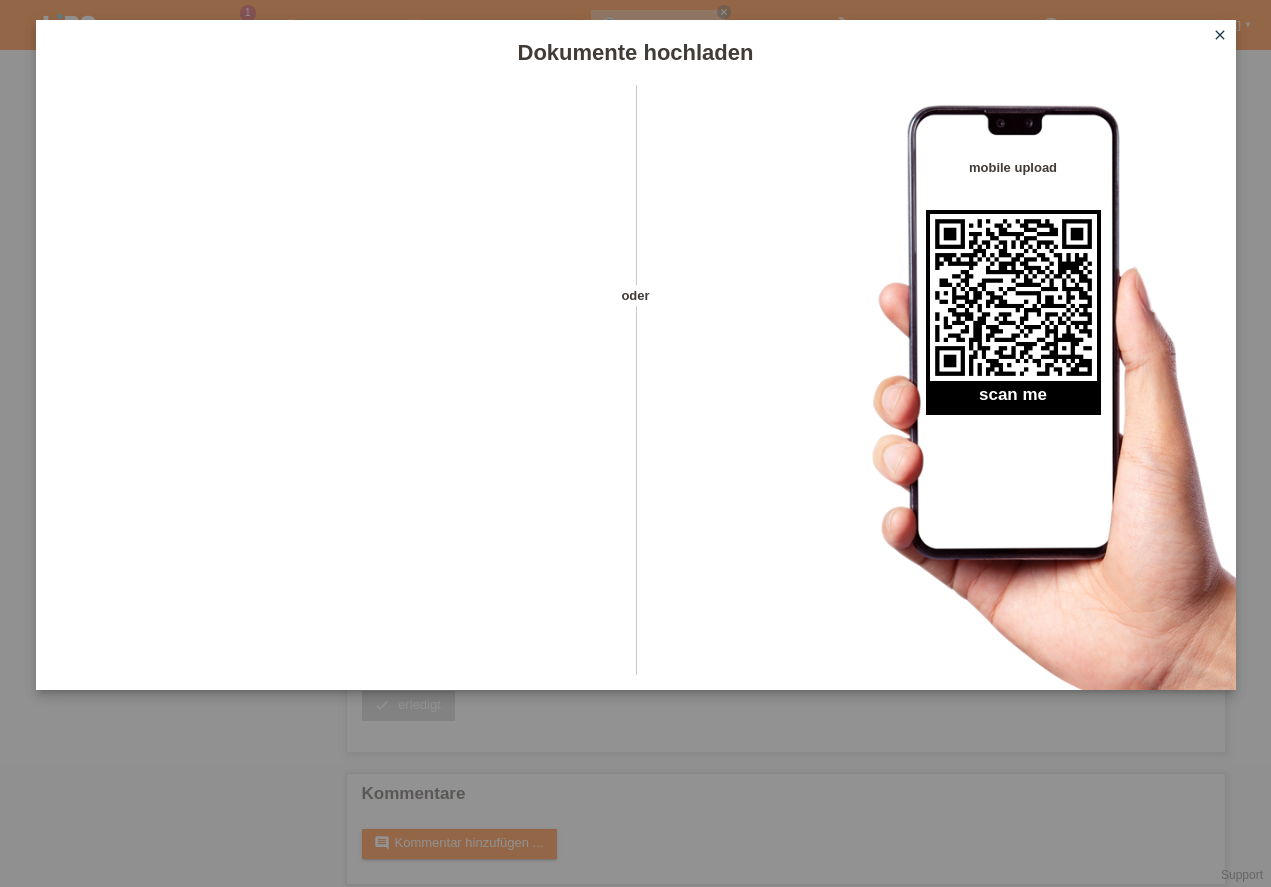 click on "close" at bounding box center (1220, 35) 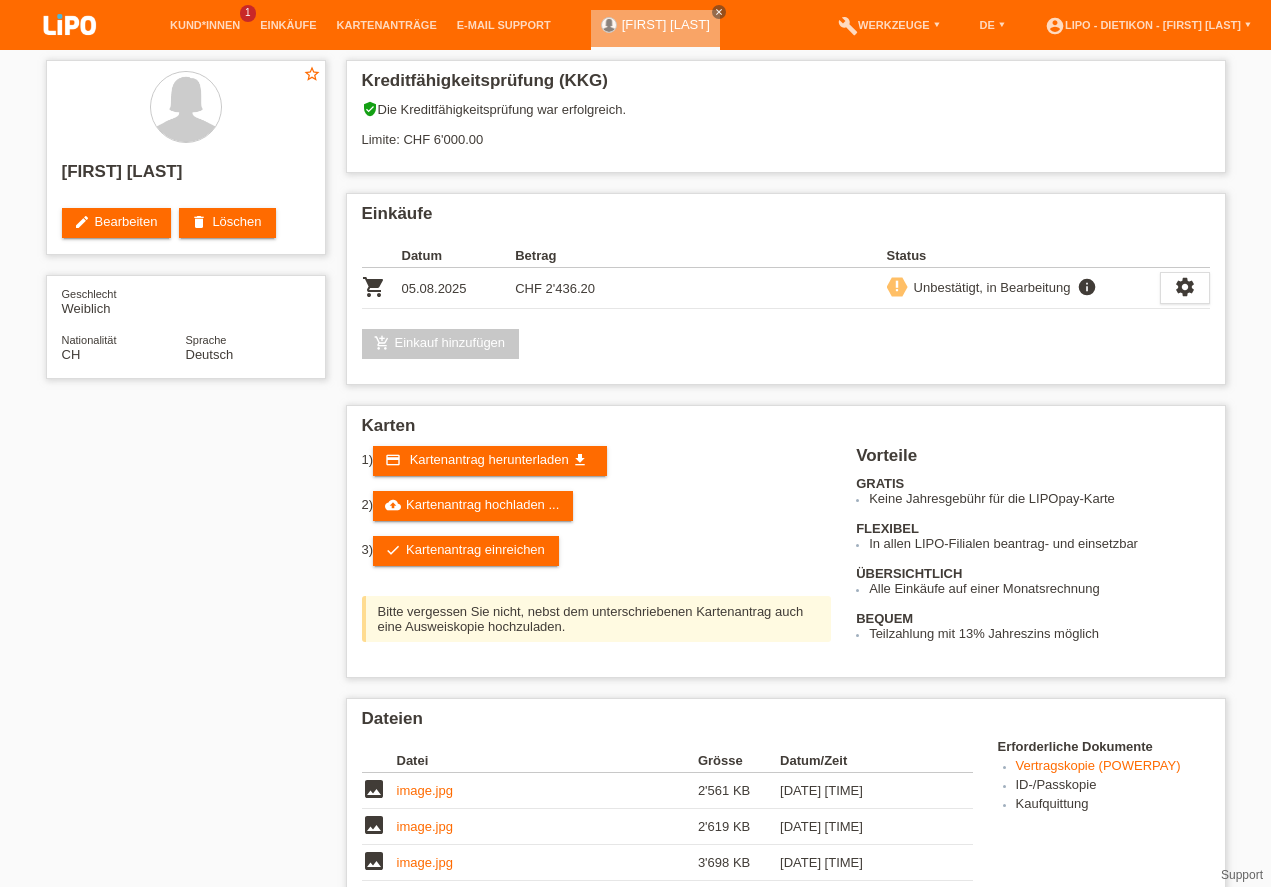 scroll, scrollTop: 342, scrollLeft: 0, axis: vertical 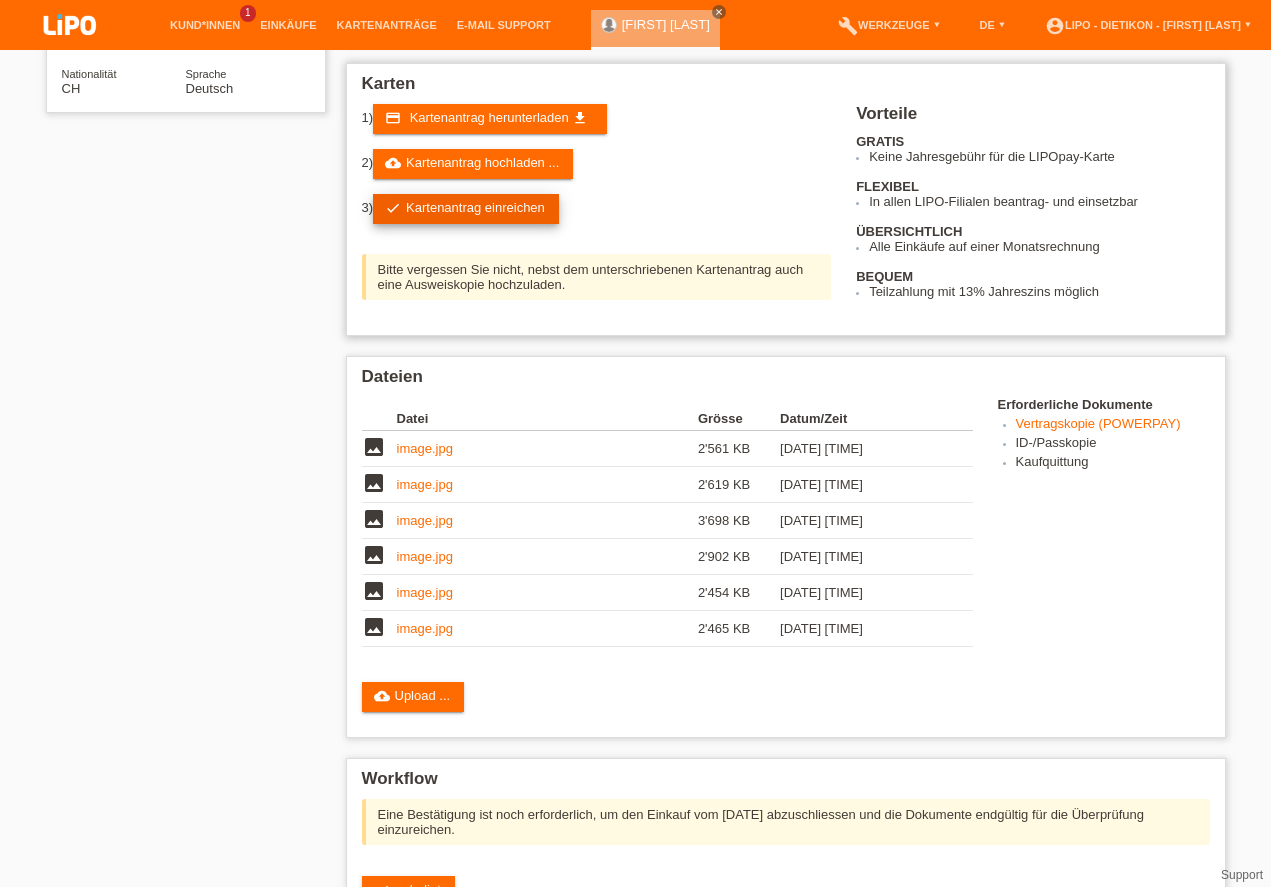 click on "check  Kartenantrag einreichen" at bounding box center [466, 209] 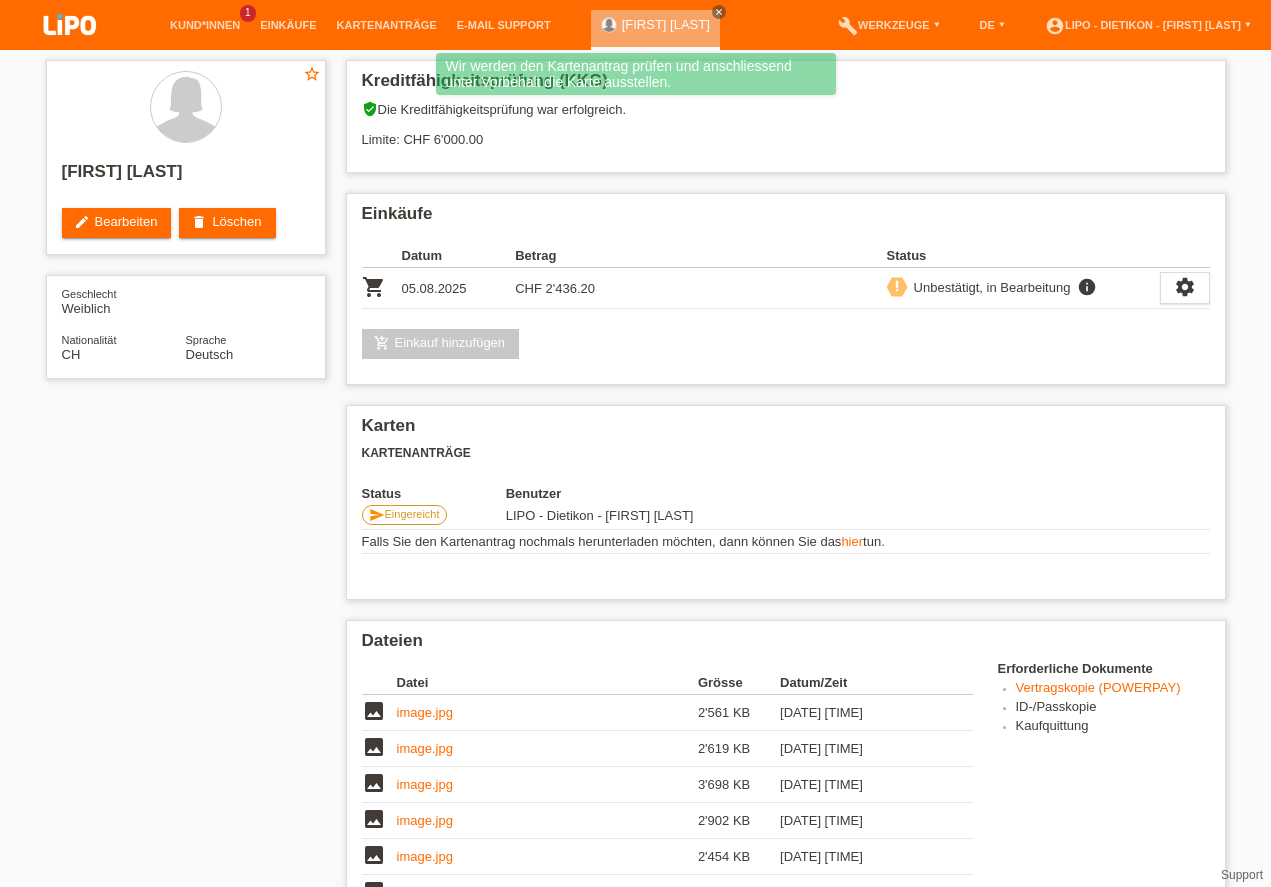 click on "check   erledigt" at bounding box center (408, 1155) 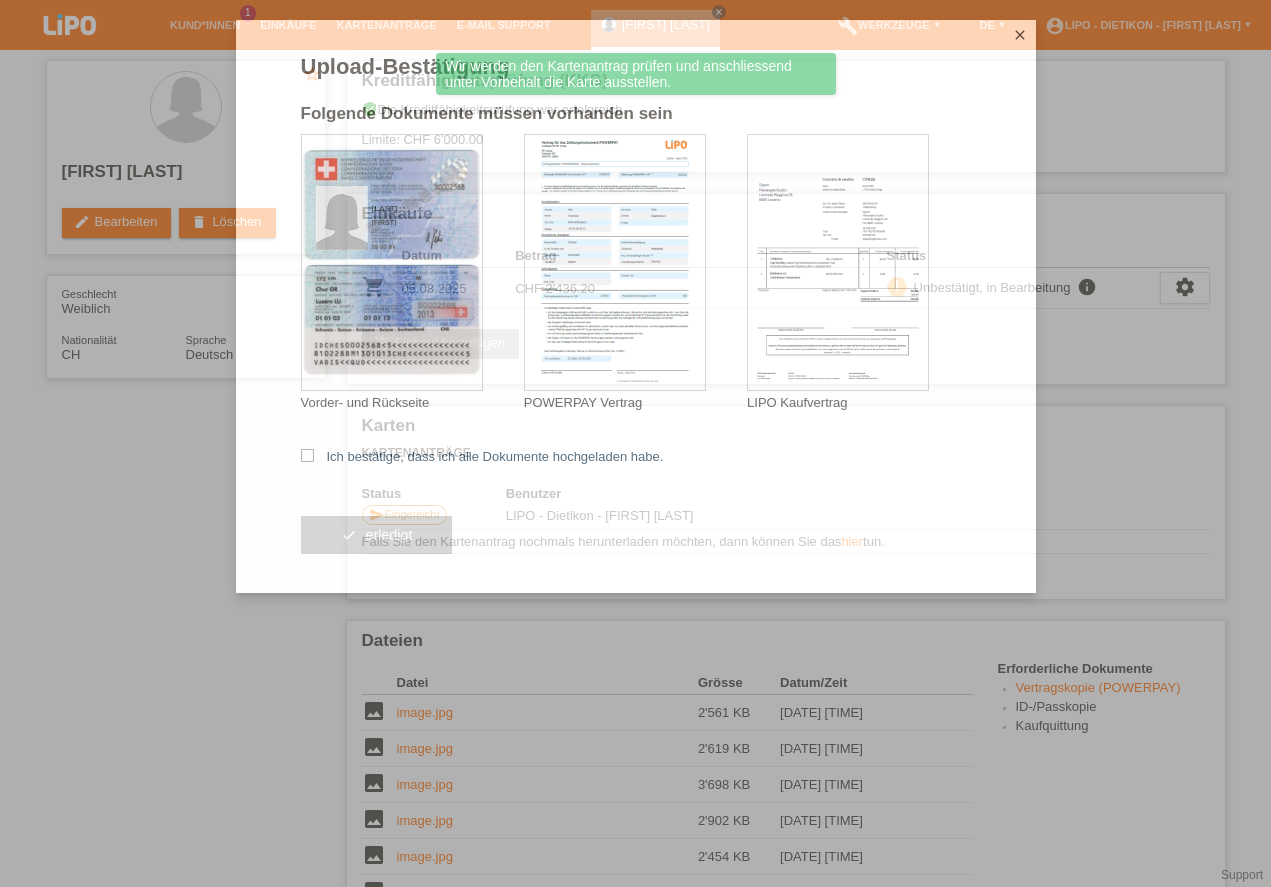 scroll, scrollTop: 342, scrollLeft: 0, axis: vertical 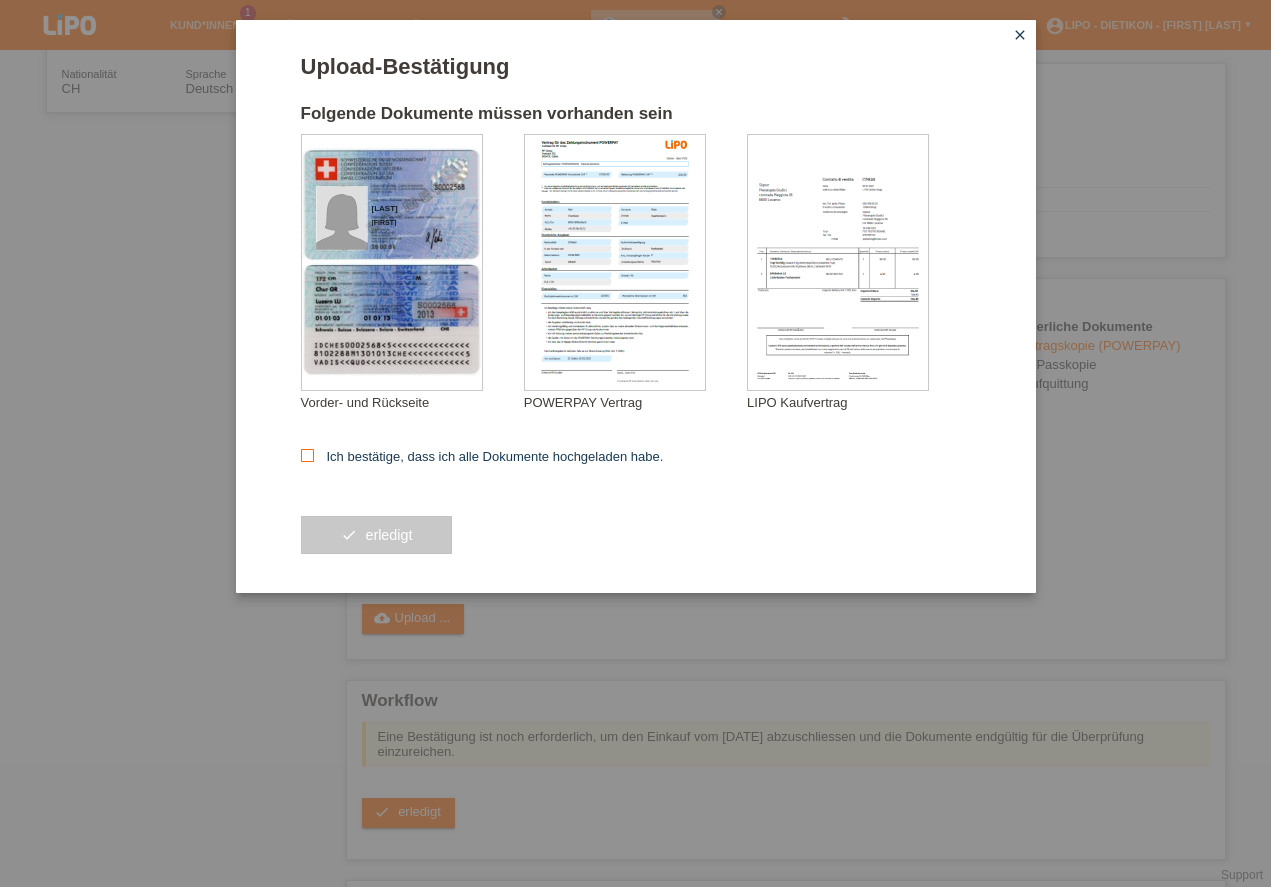 click on "Ich bestätige, dass ich alle Dokumente hochgeladen habe." at bounding box center [482, 456] 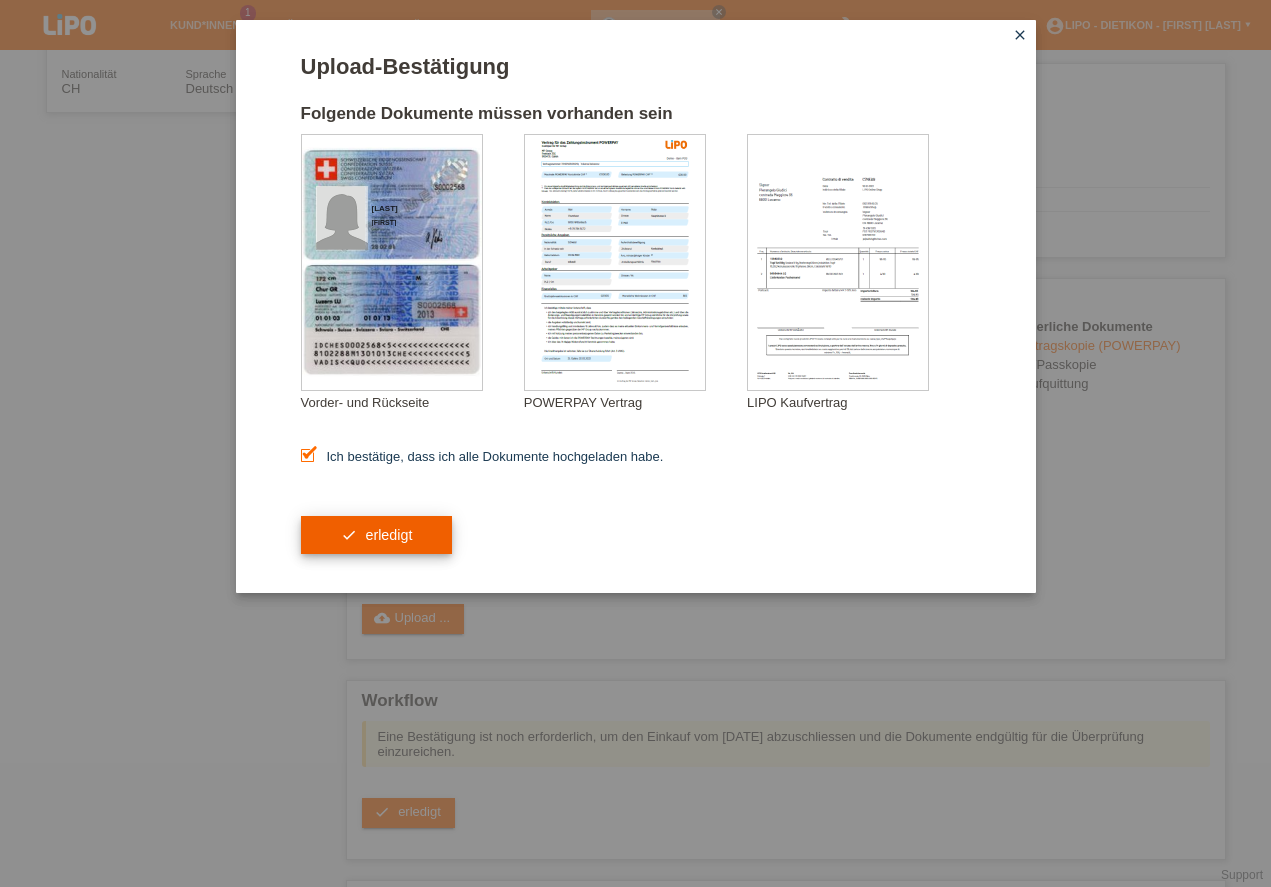 click on "check   erledigt" at bounding box center (377, 535) 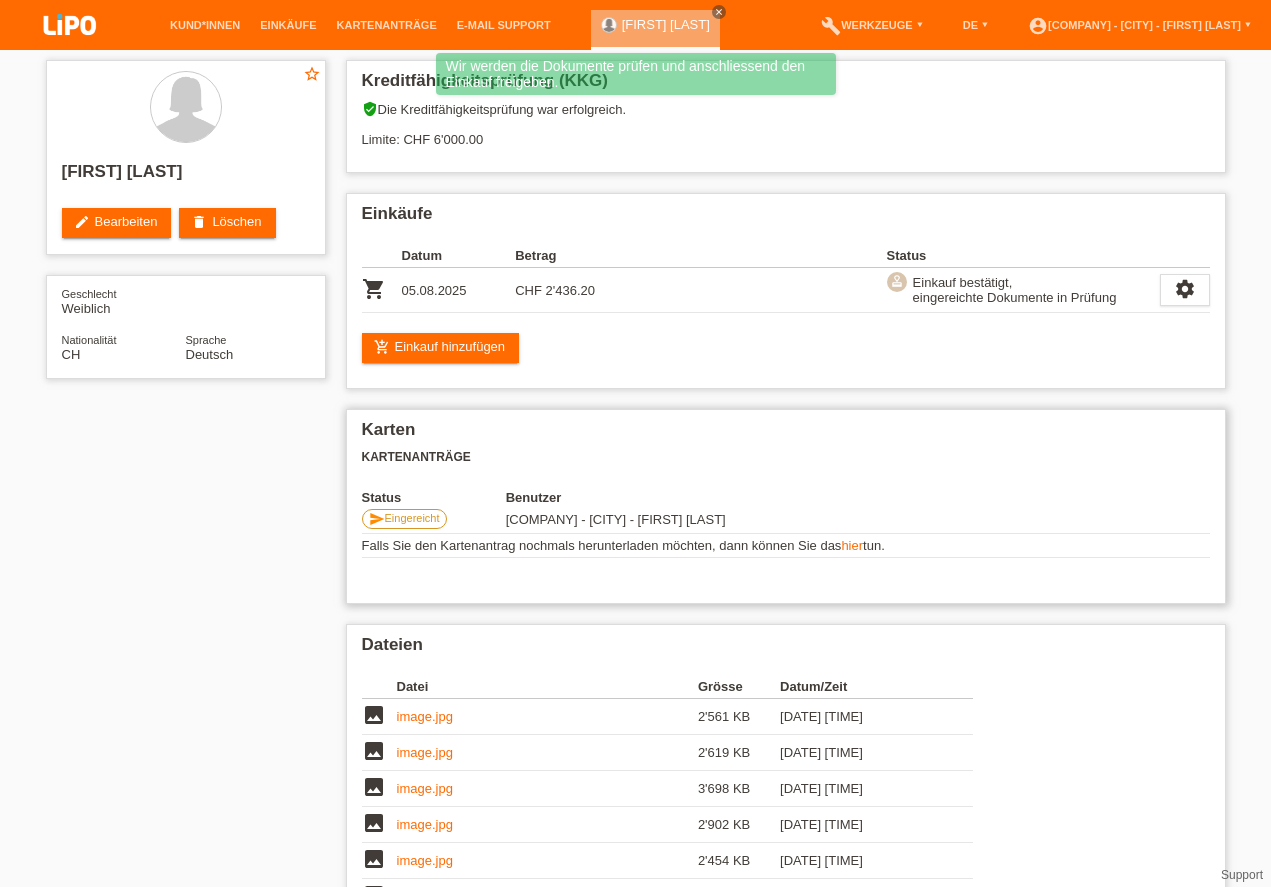scroll, scrollTop: 0, scrollLeft: 0, axis: both 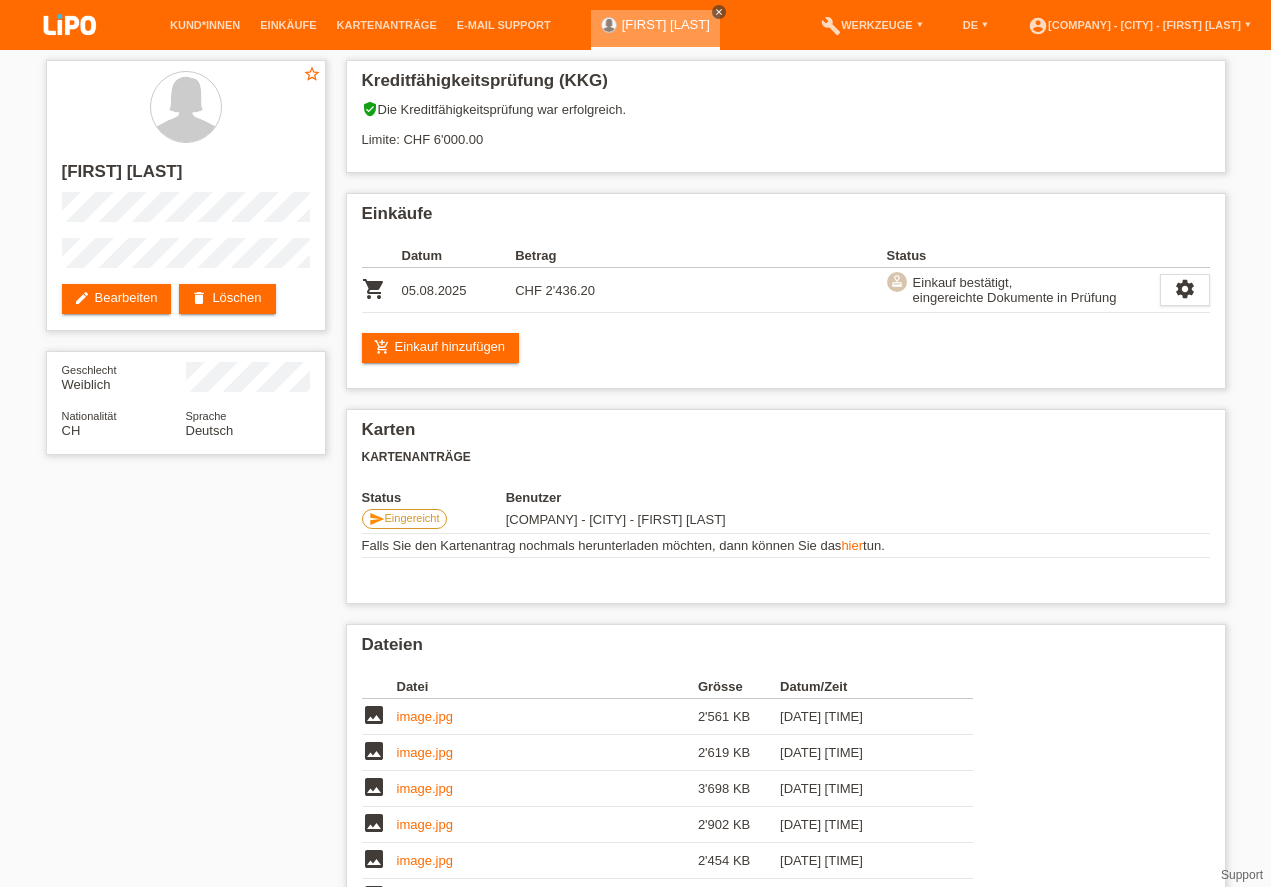 click on "close" at bounding box center [719, 12] 